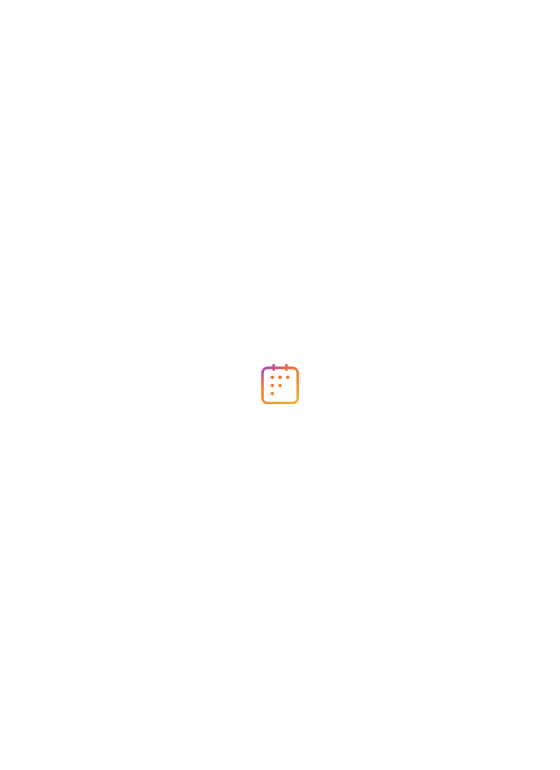scroll, scrollTop: 0, scrollLeft: 0, axis: both 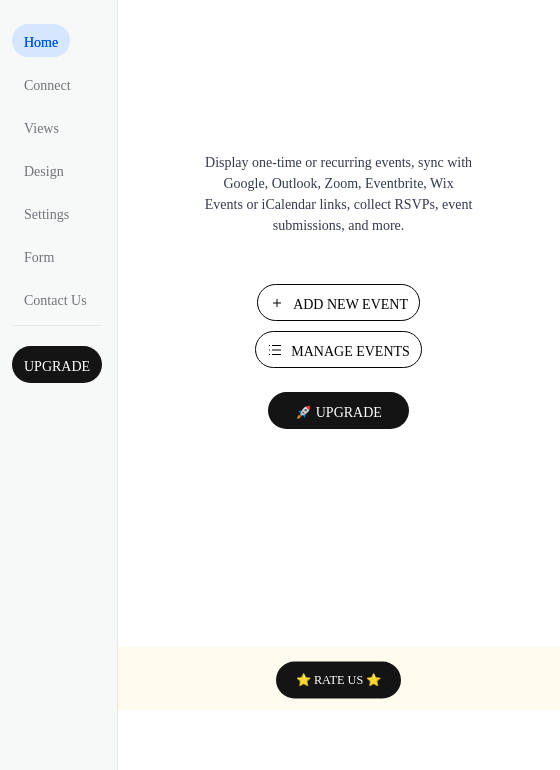 click on "Add New Event" at bounding box center [350, 304] 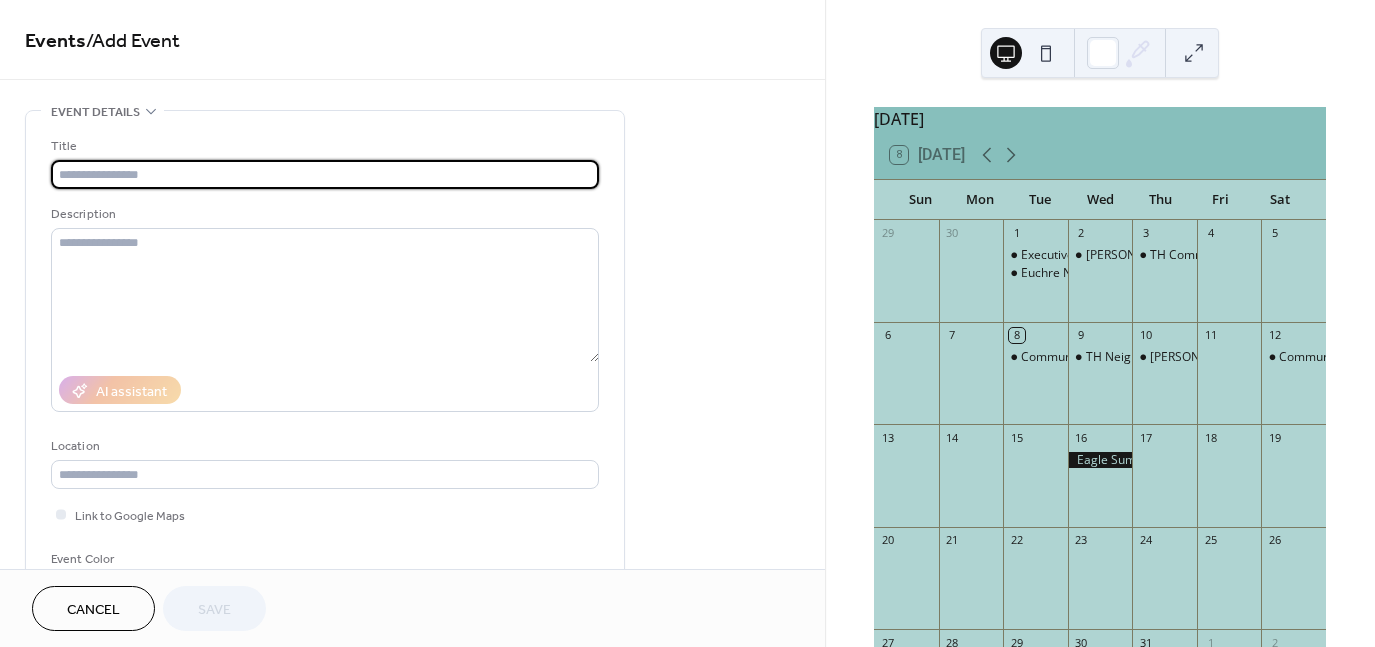 scroll, scrollTop: 0, scrollLeft: 0, axis: both 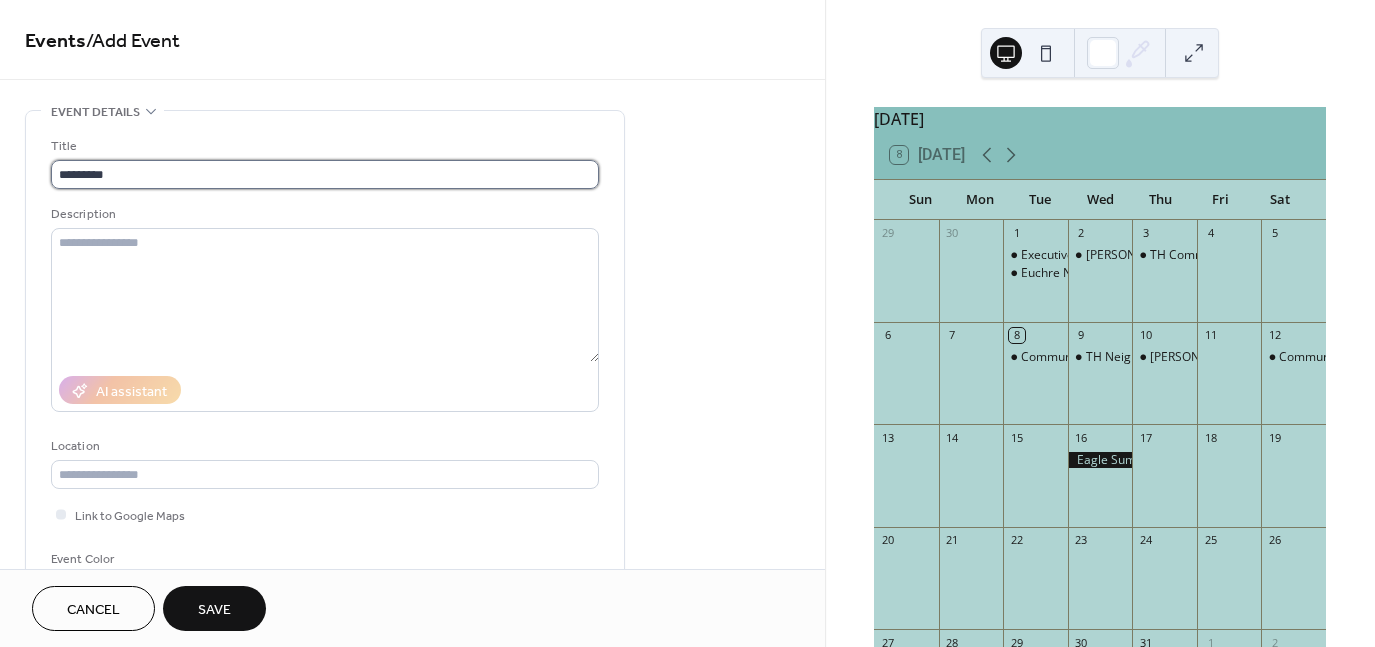click on "********" at bounding box center (325, 174) 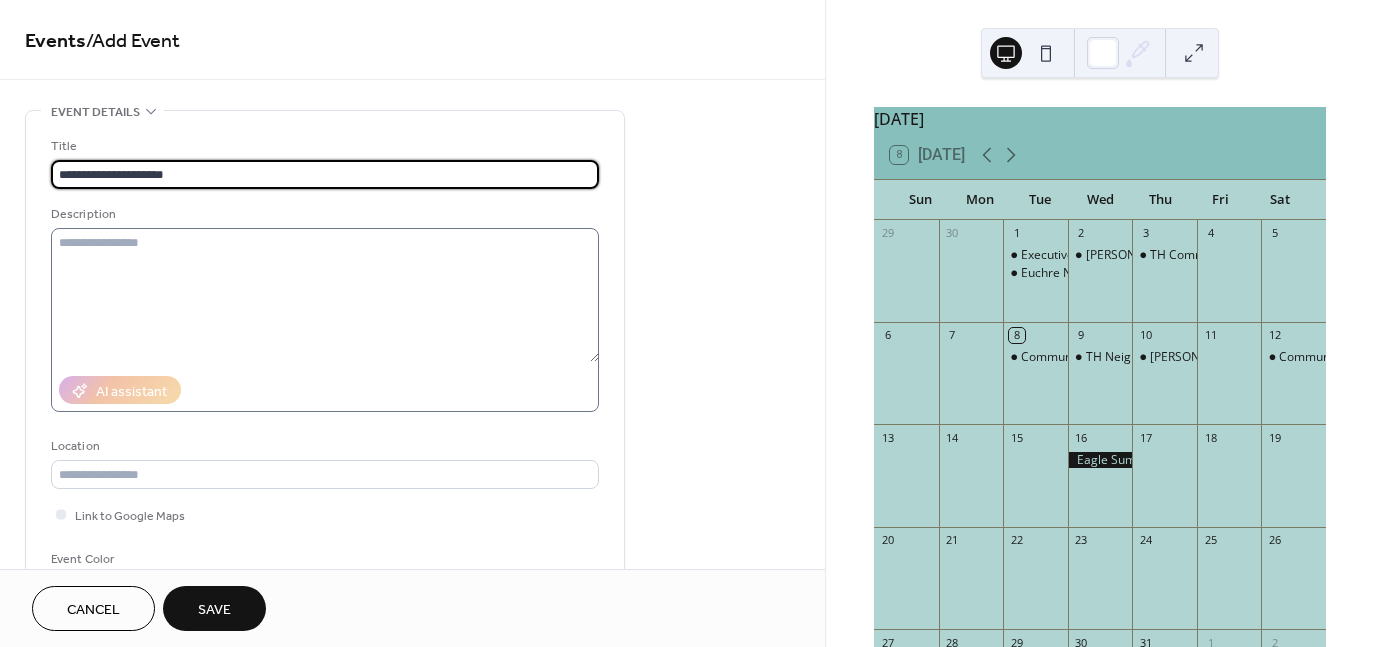 type on "**********" 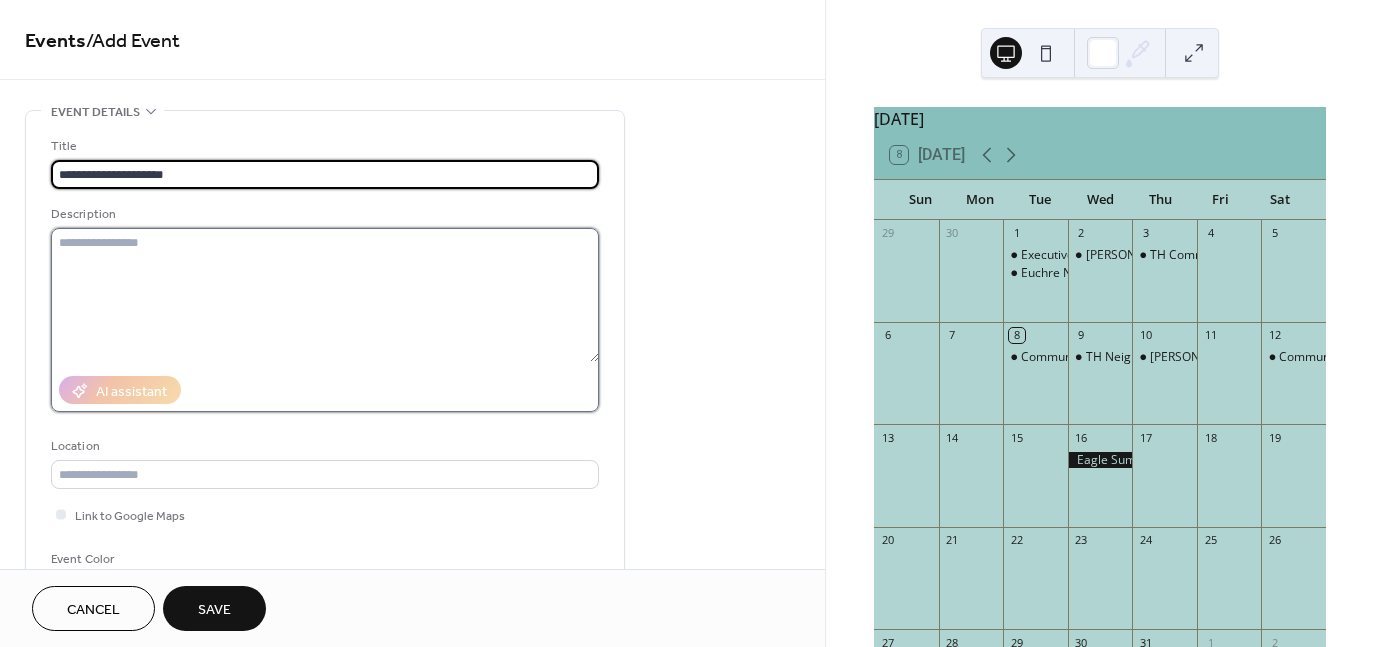 click at bounding box center [325, 295] 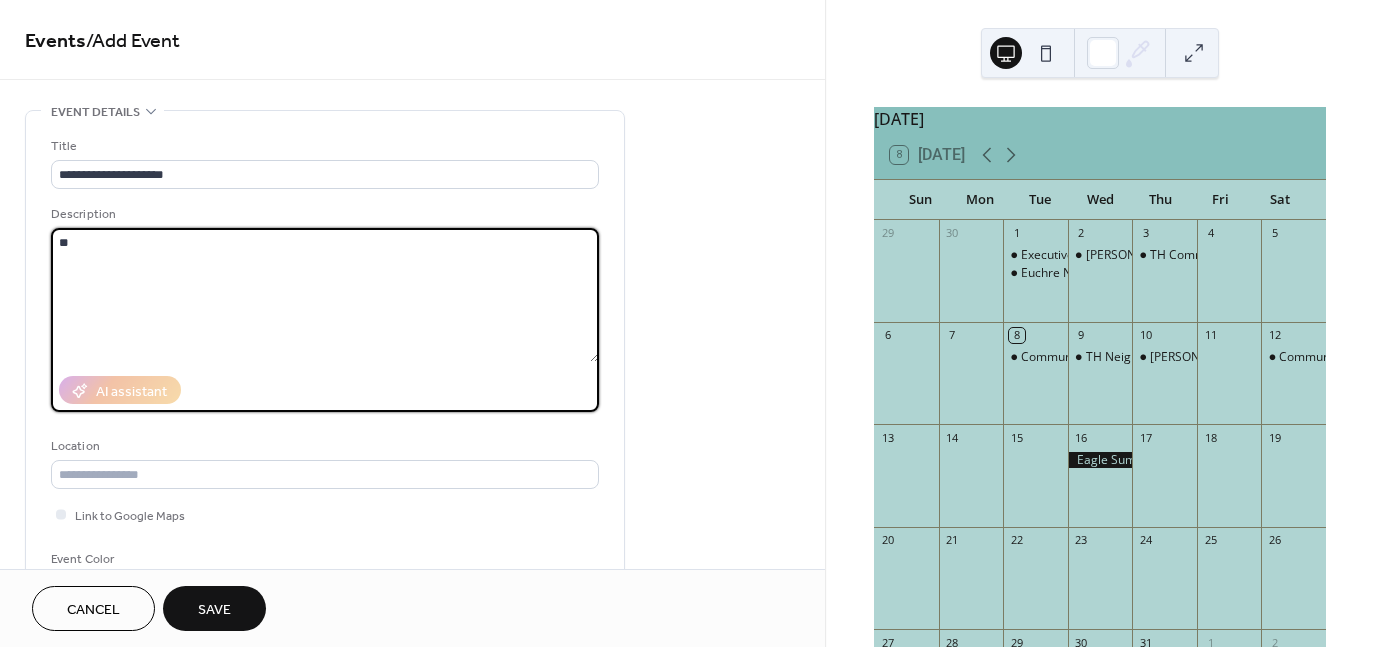 type on "*" 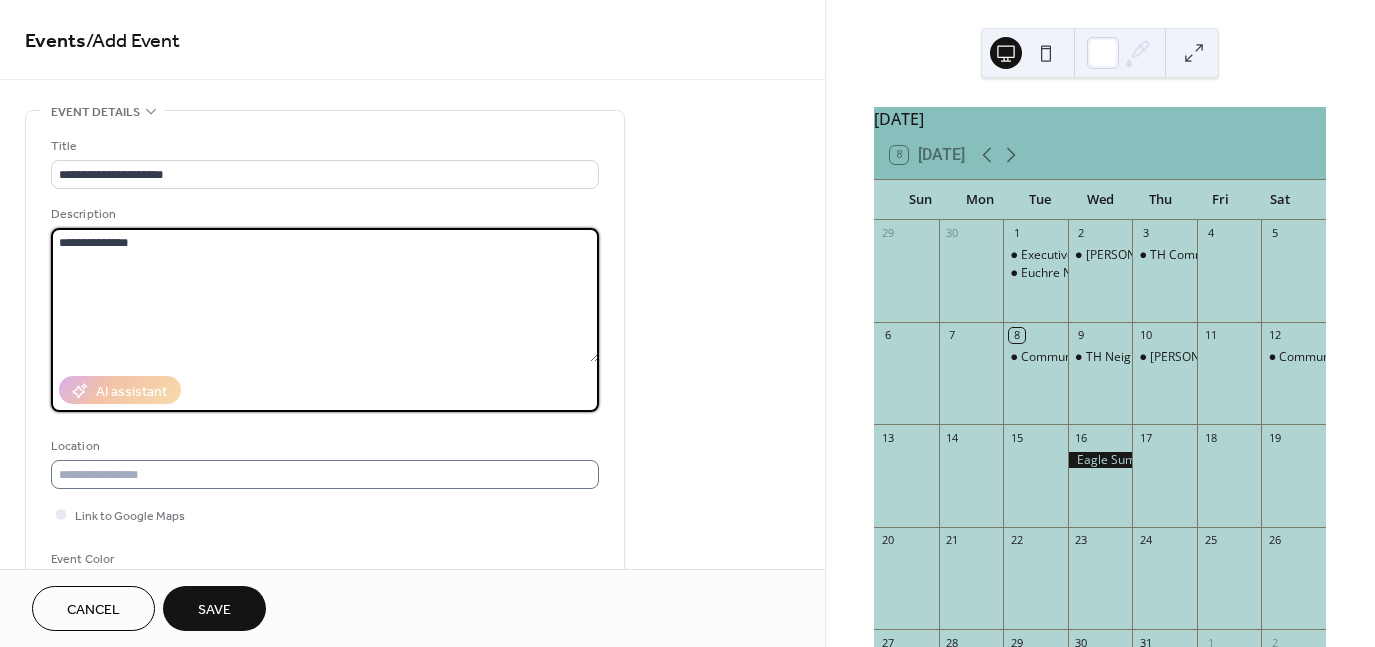 type on "**********" 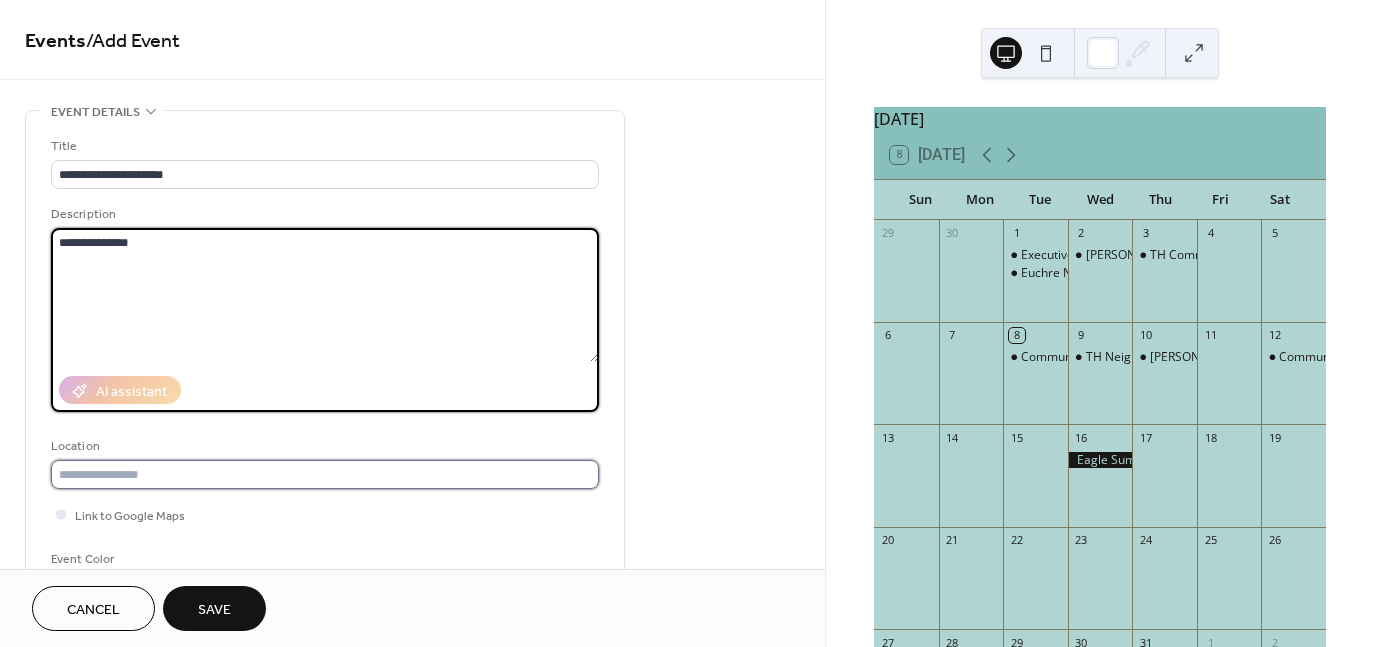 click at bounding box center [325, 474] 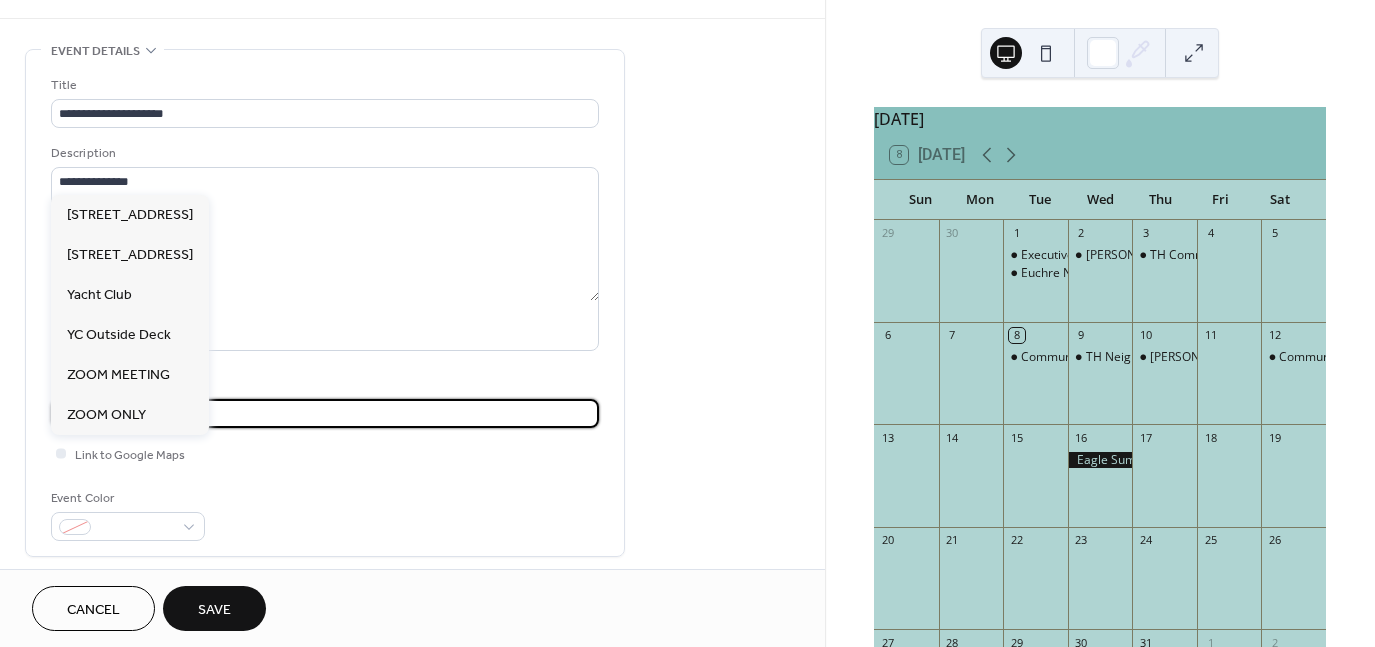 scroll, scrollTop: 63, scrollLeft: 0, axis: vertical 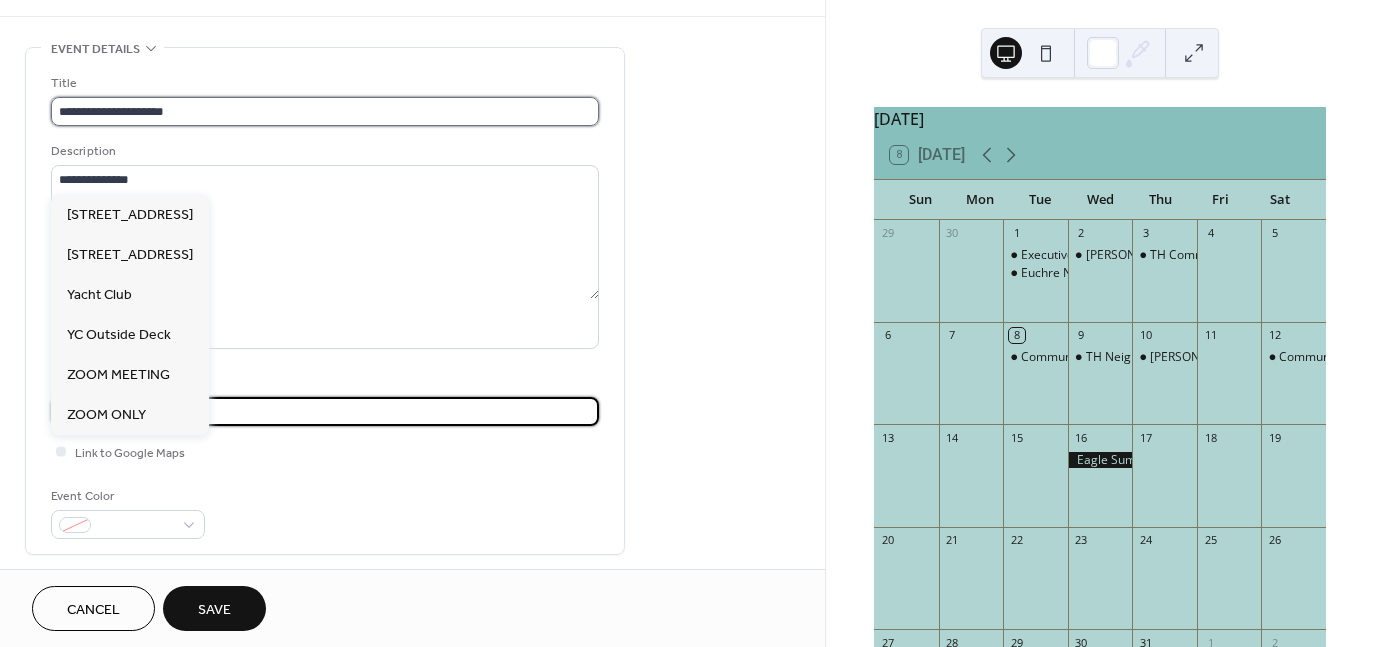 click on "**********" at bounding box center (325, 111) 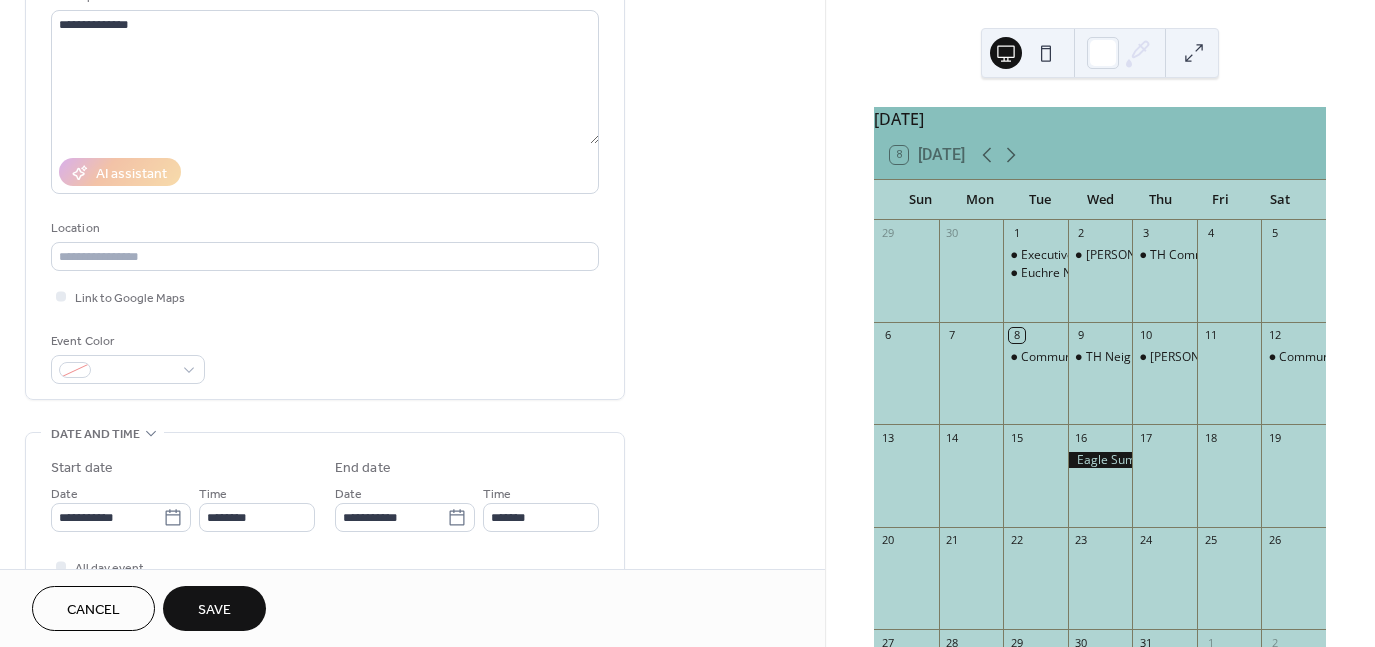 scroll, scrollTop: 244, scrollLeft: 0, axis: vertical 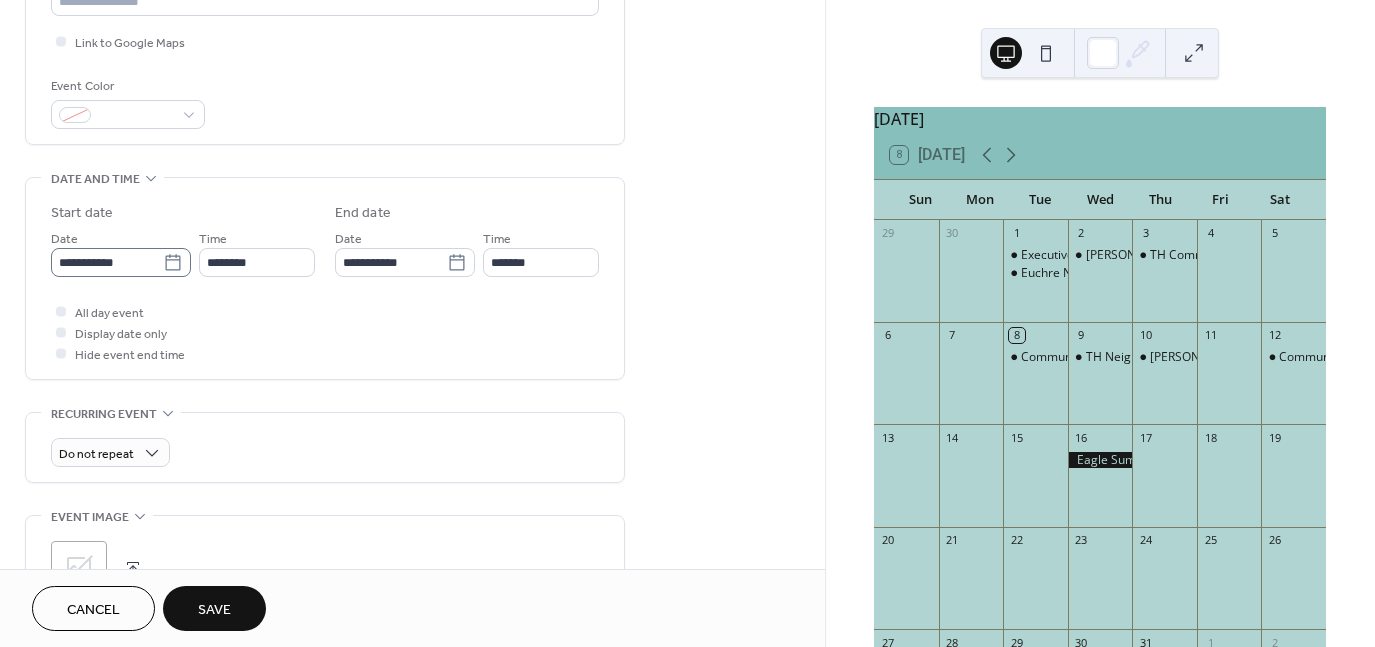 type on "**********" 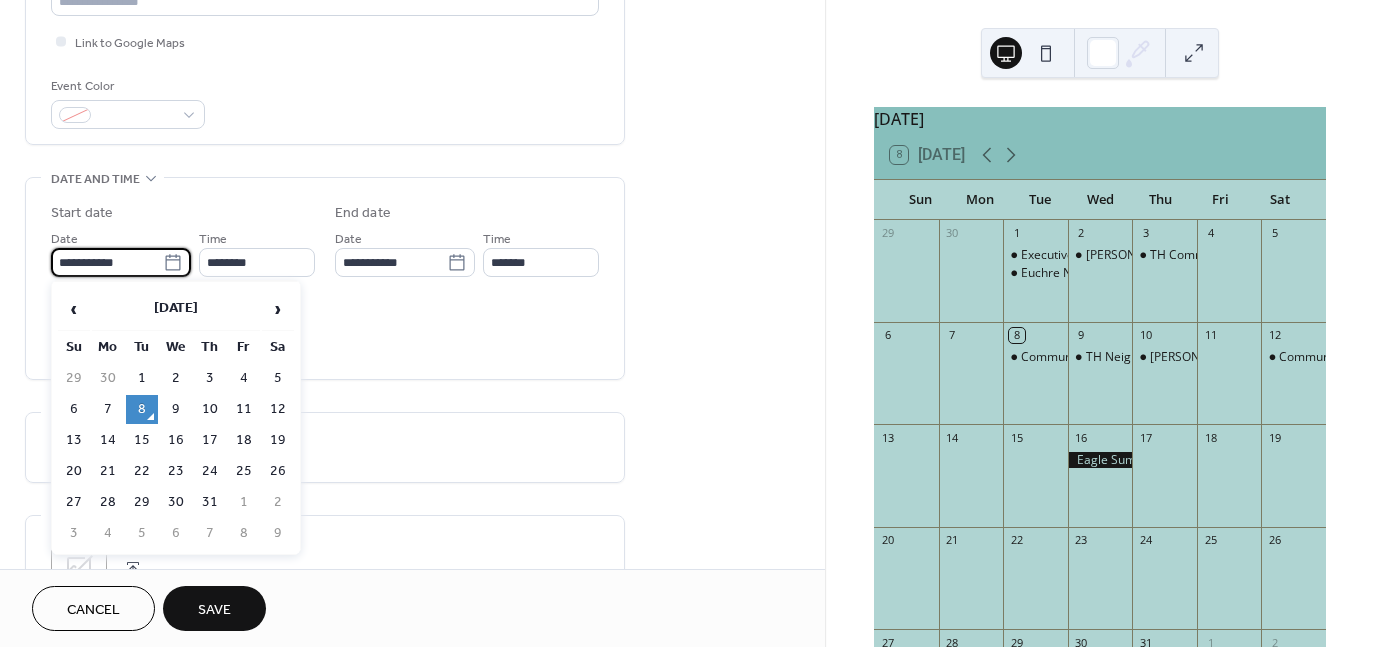 click on "**********" at bounding box center [107, 262] 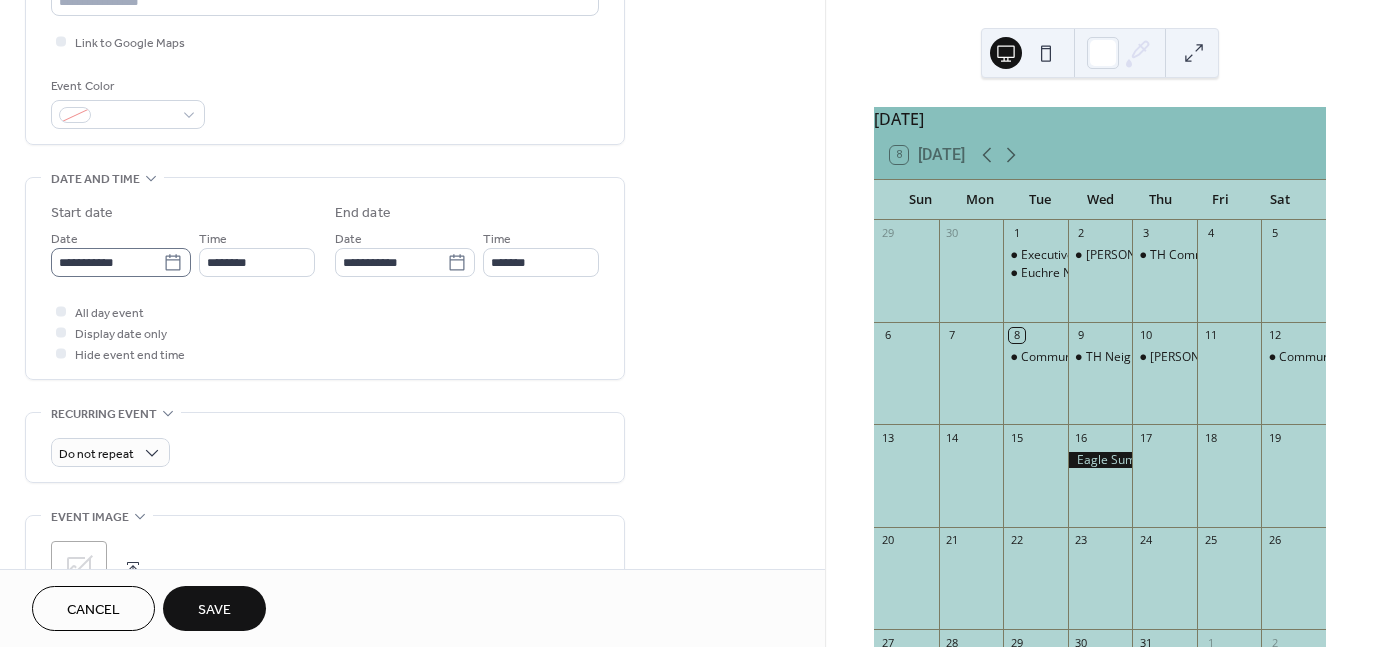 click 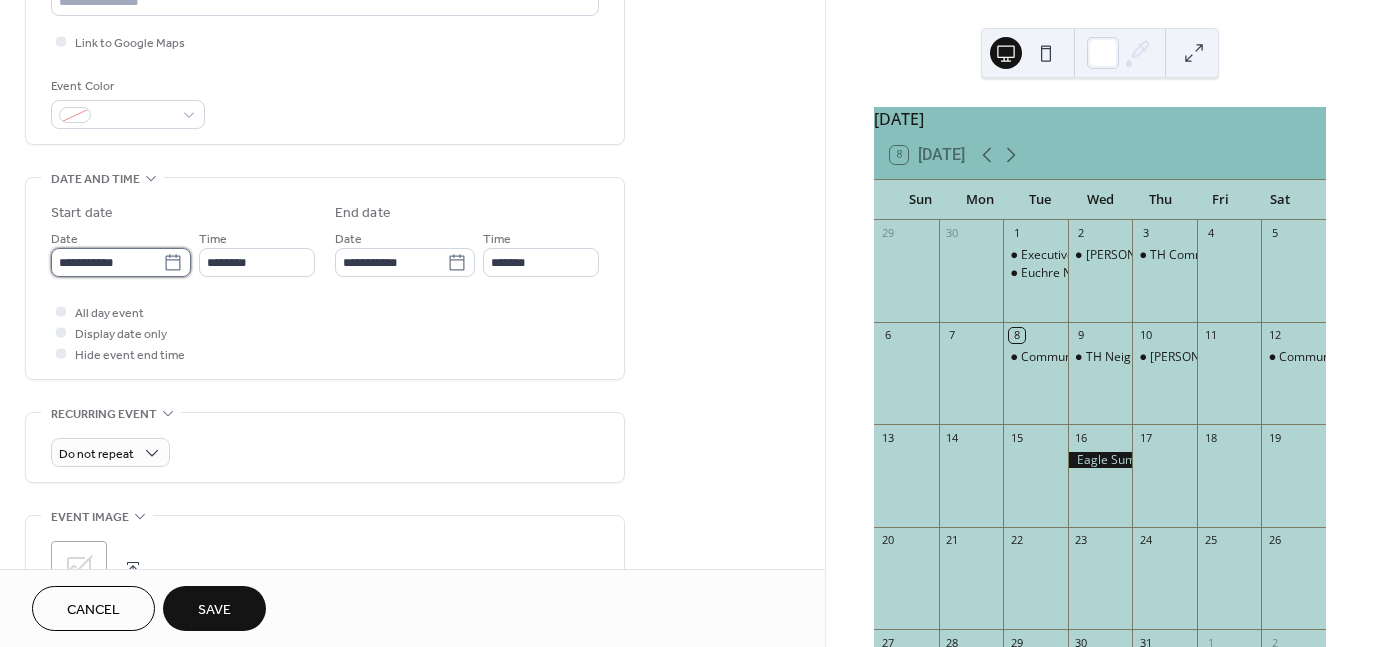 click on "**********" at bounding box center (107, 262) 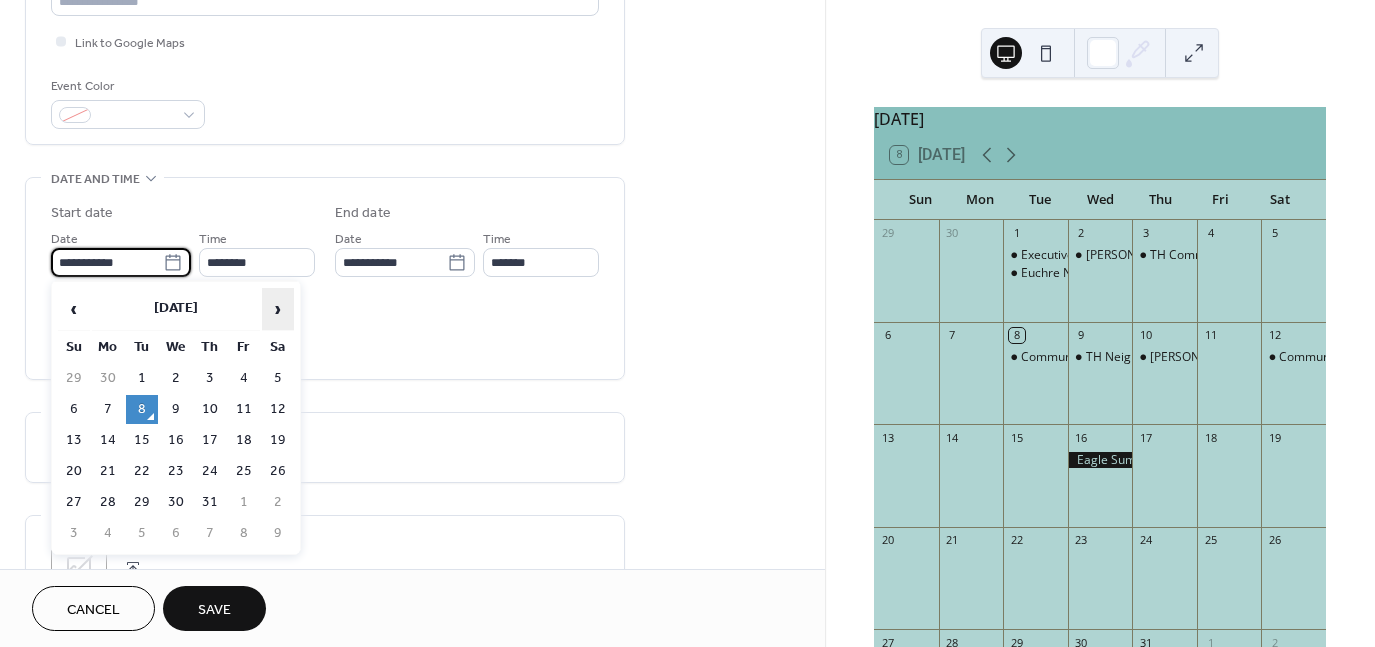 click on "›" at bounding box center (278, 309) 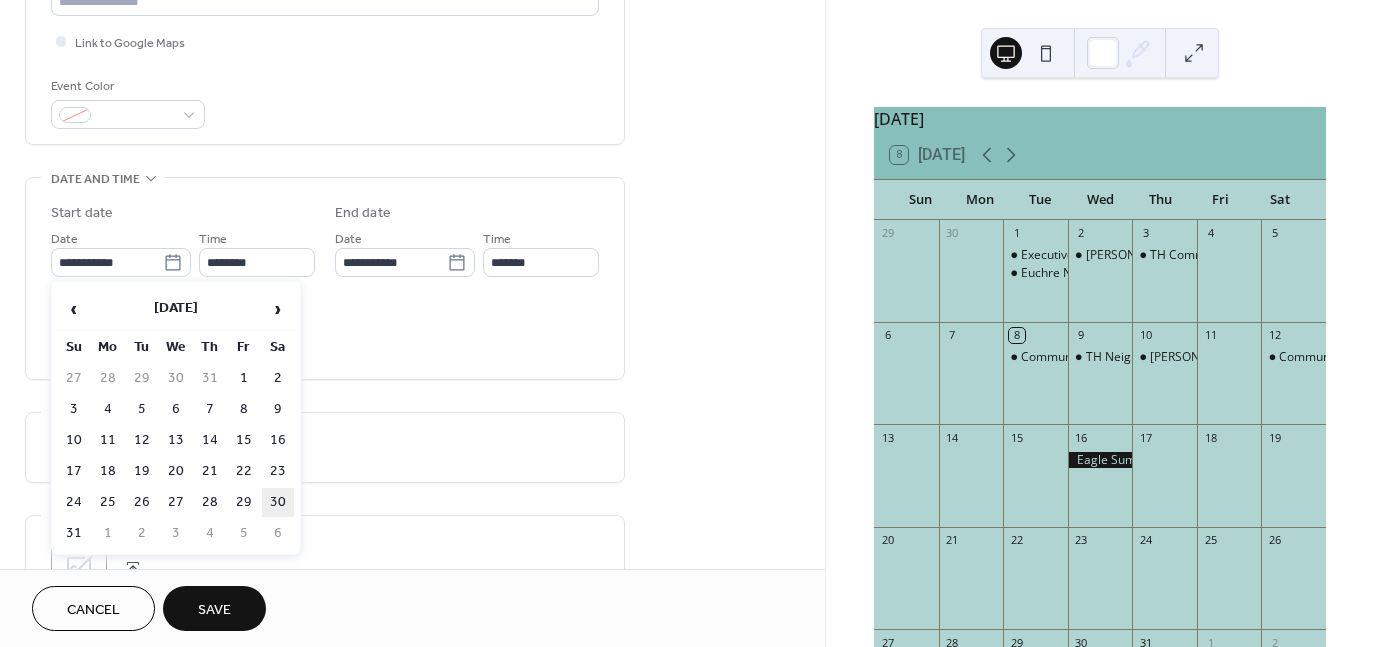 click on "30" at bounding box center [278, 502] 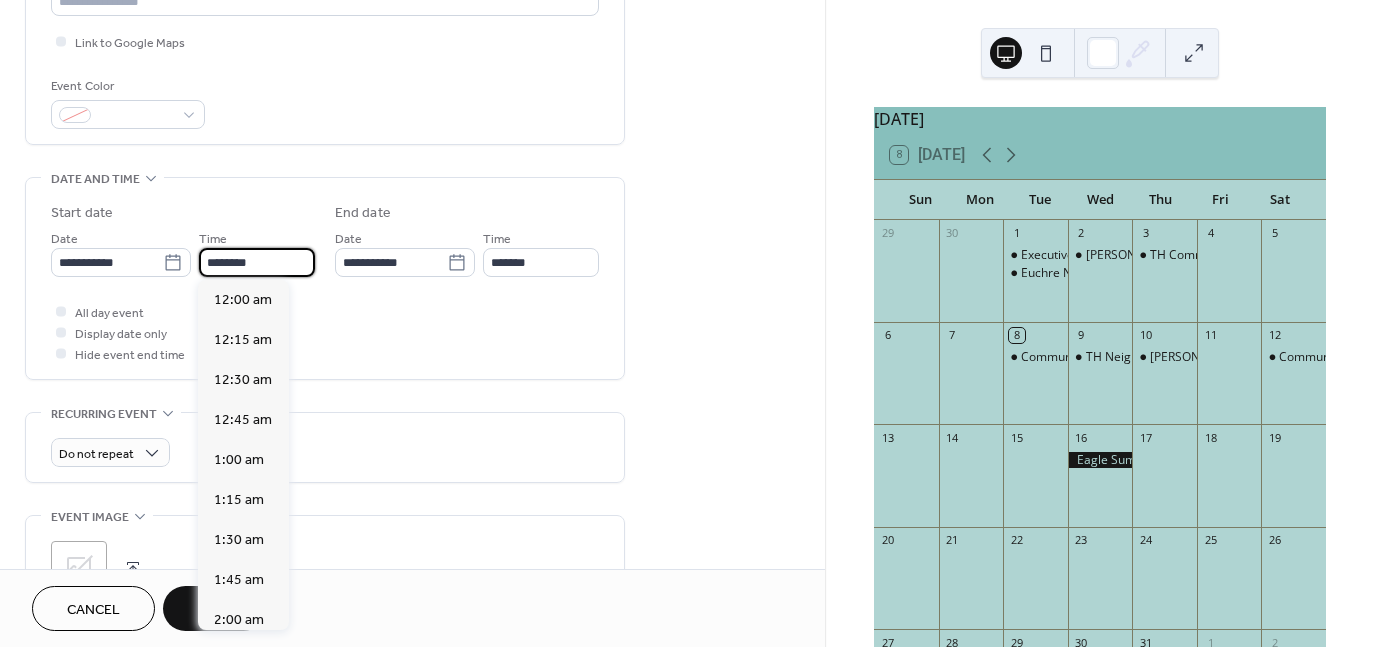 click on "********" at bounding box center (257, 262) 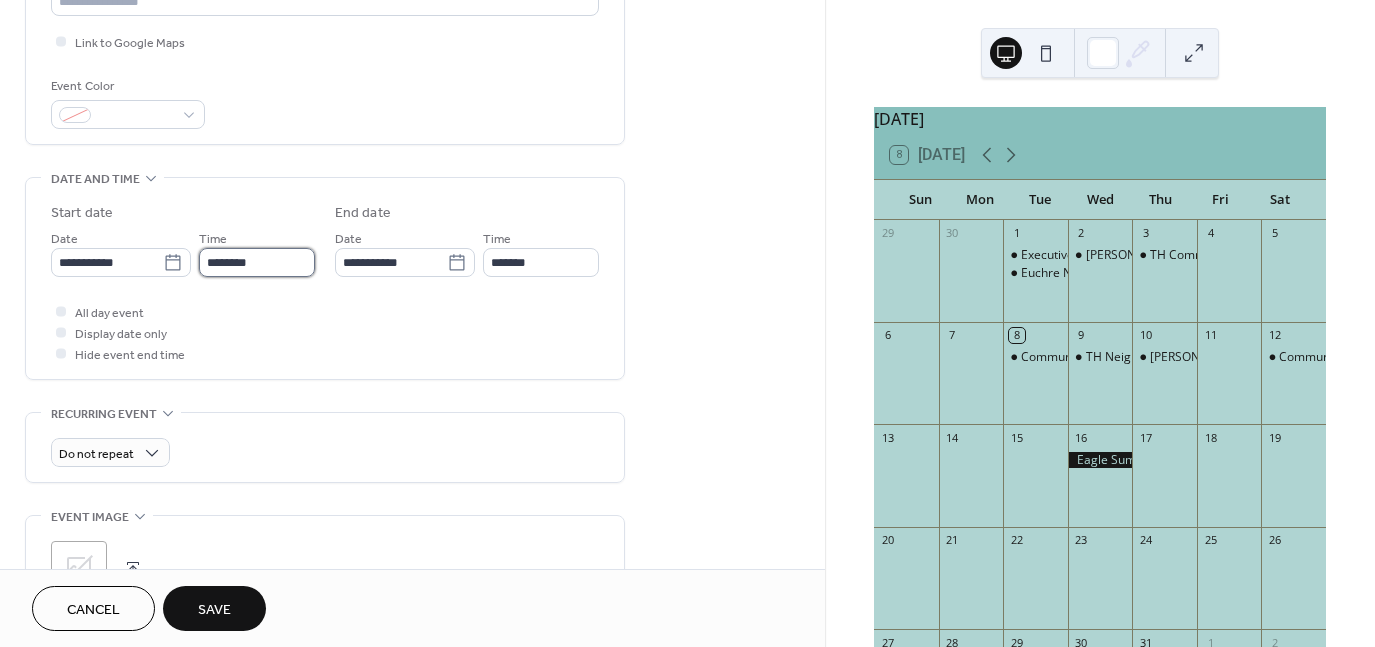 click on "********" at bounding box center [257, 262] 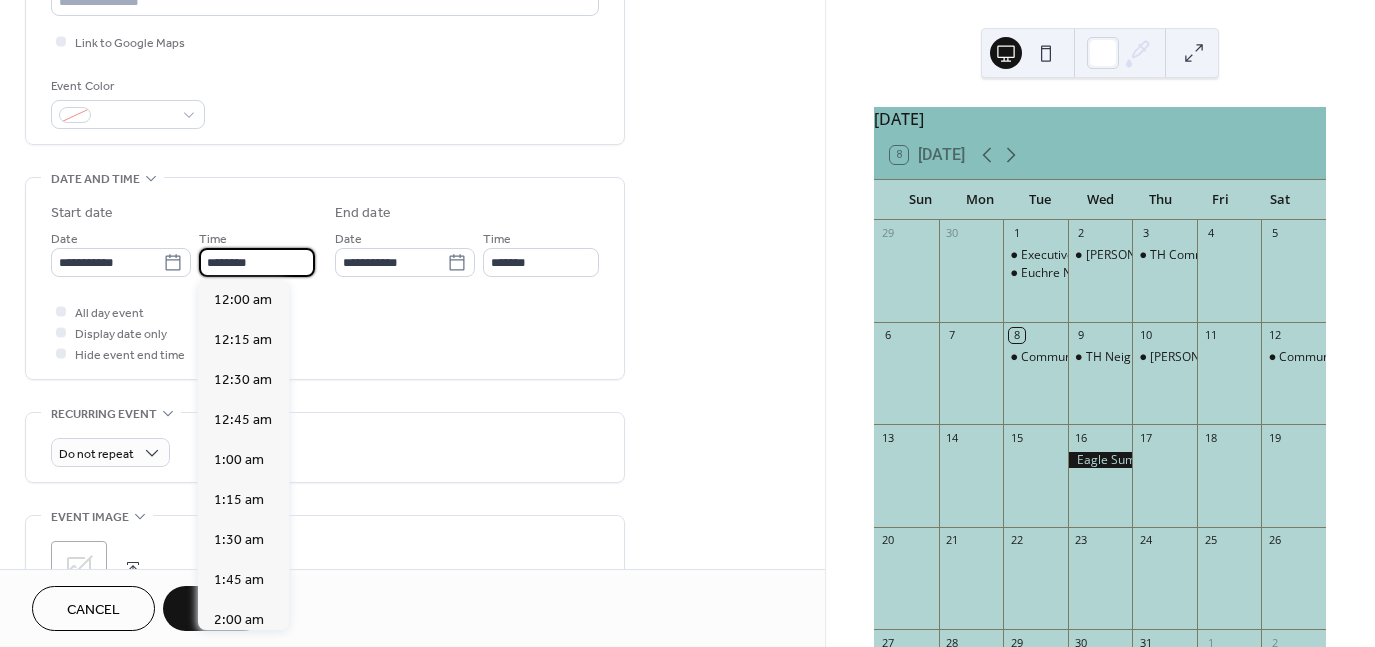 scroll, scrollTop: 1929, scrollLeft: 0, axis: vertical 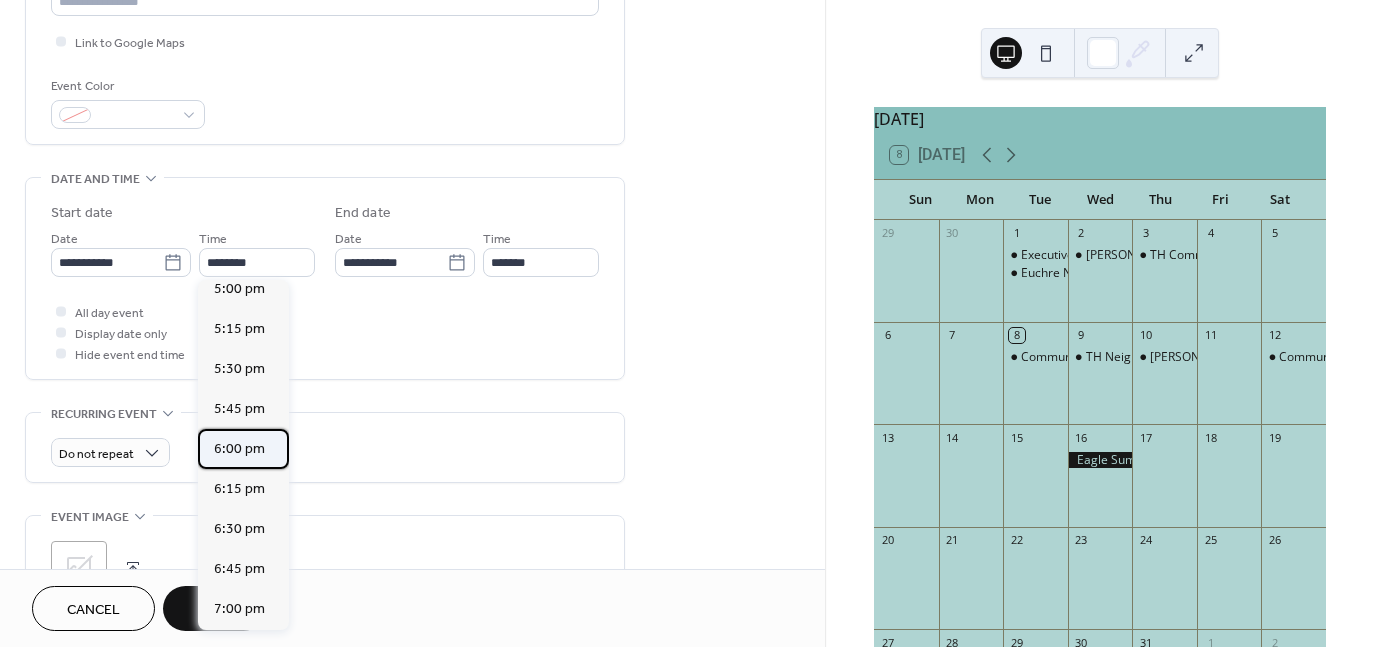 click on "6:00 pm" at bounding box center (239, 448) 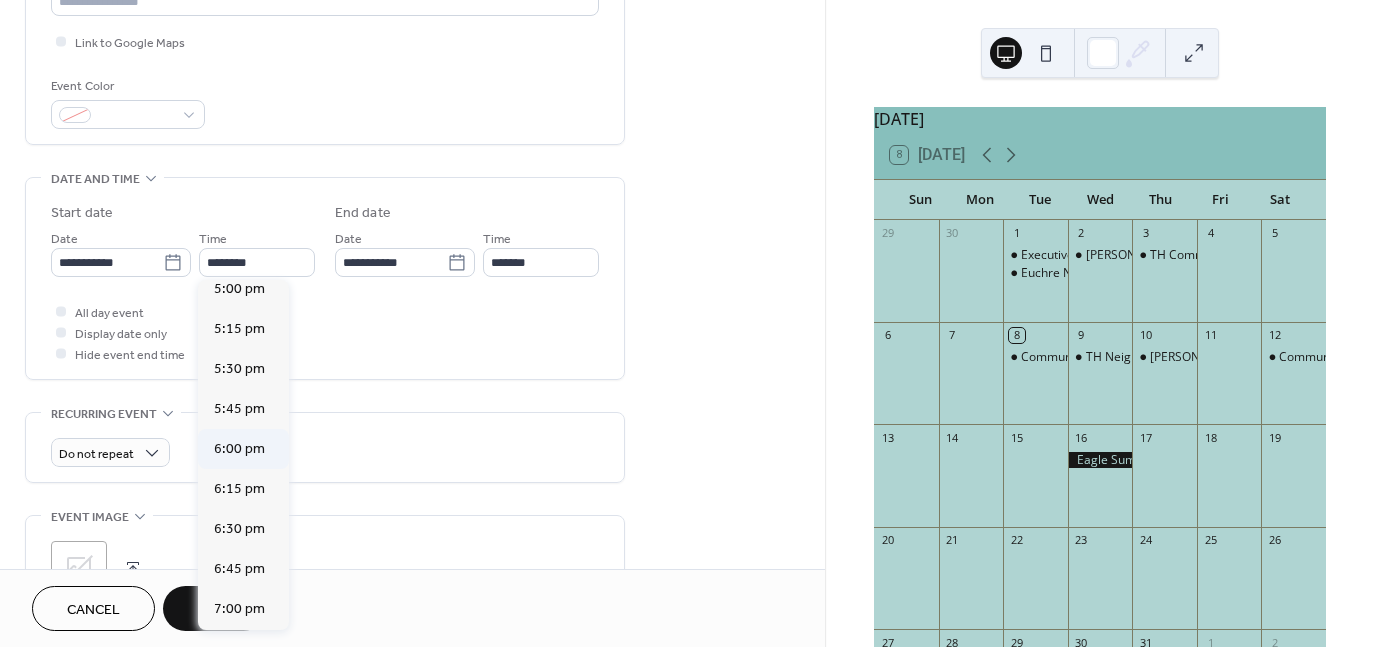 type on "*******" 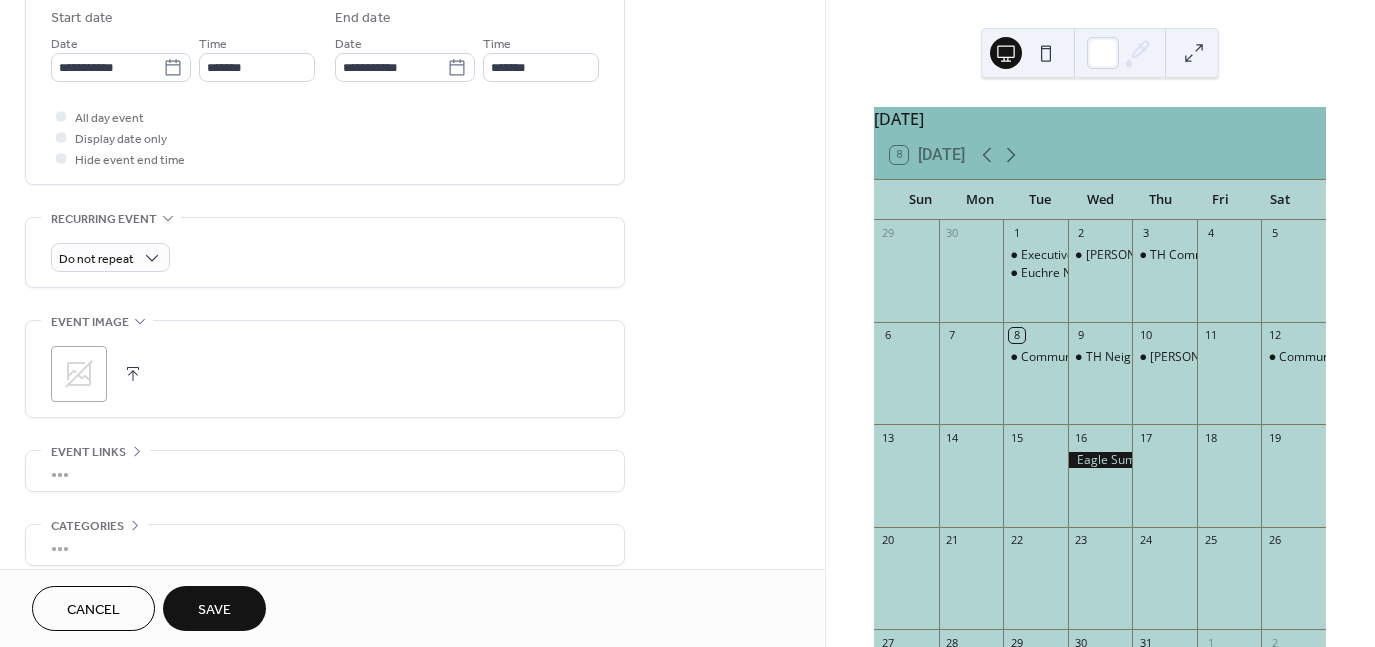 scroll, scrollTop: 669, scrollLeft: 0, axis: vertical 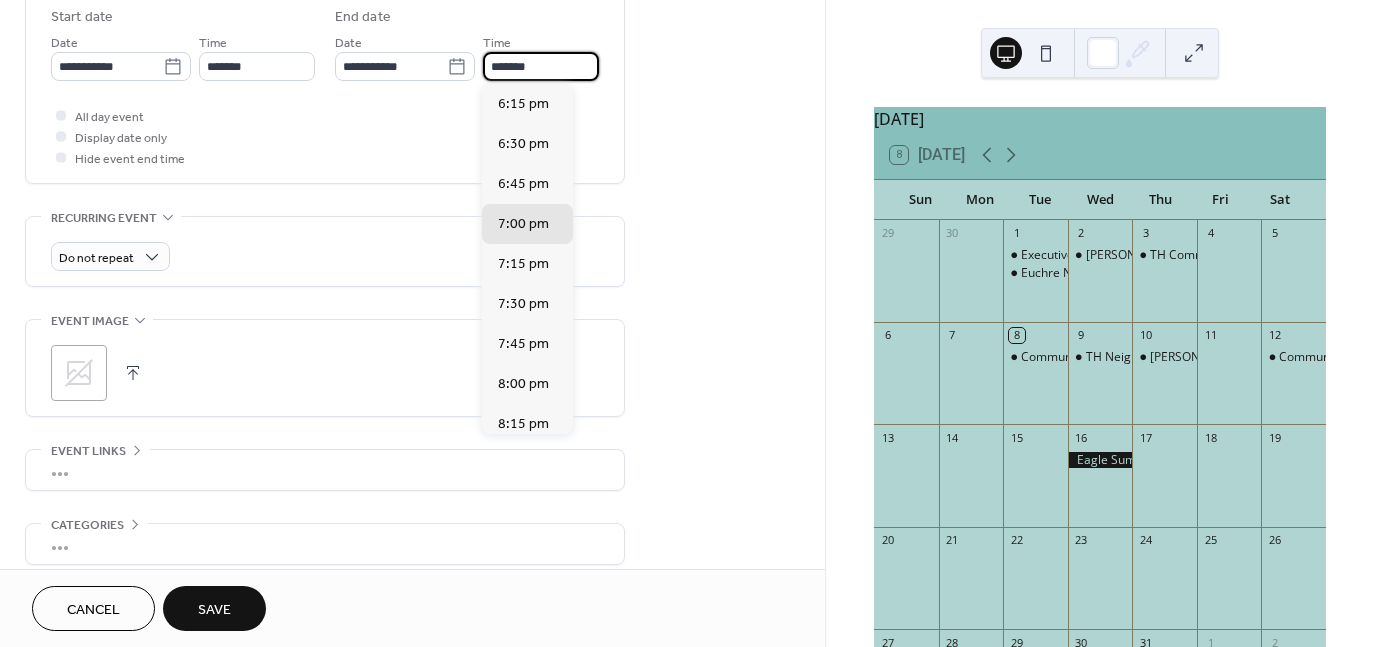 click on "*******" at bounding box center (541, 66) 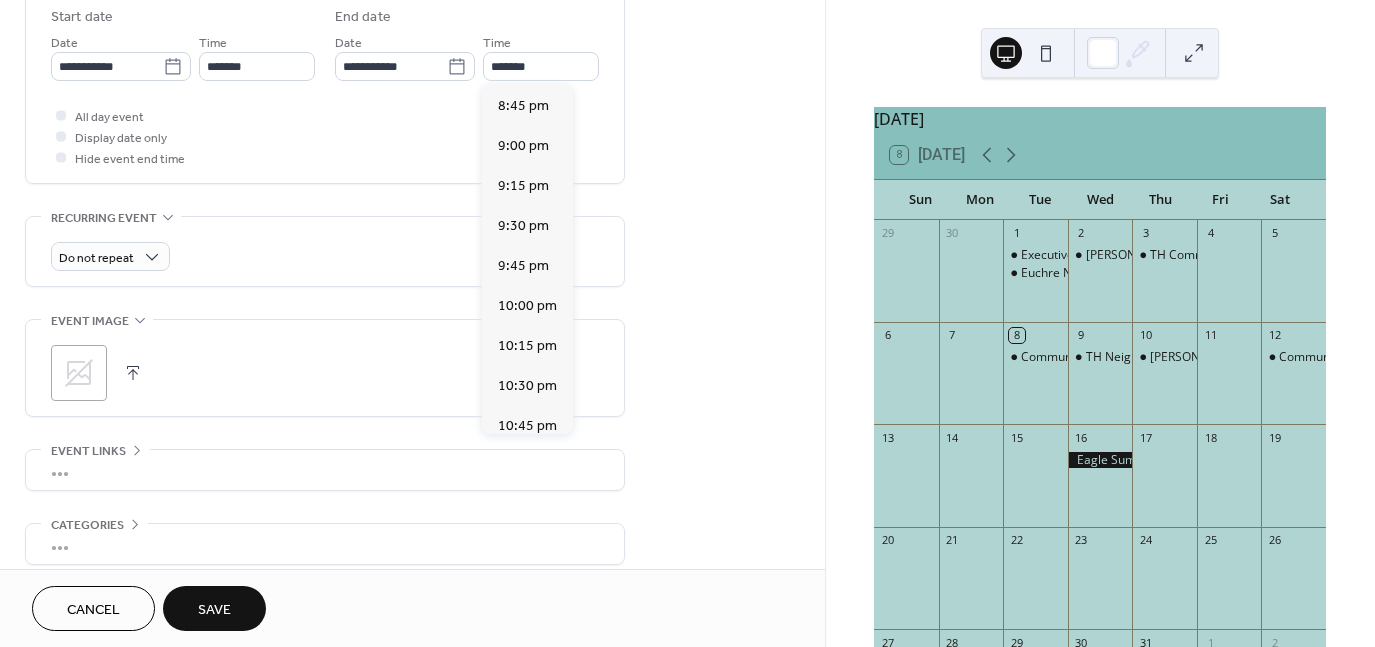 scroll, scrollTop: 392, scrollLeft: 0, axis: vertical 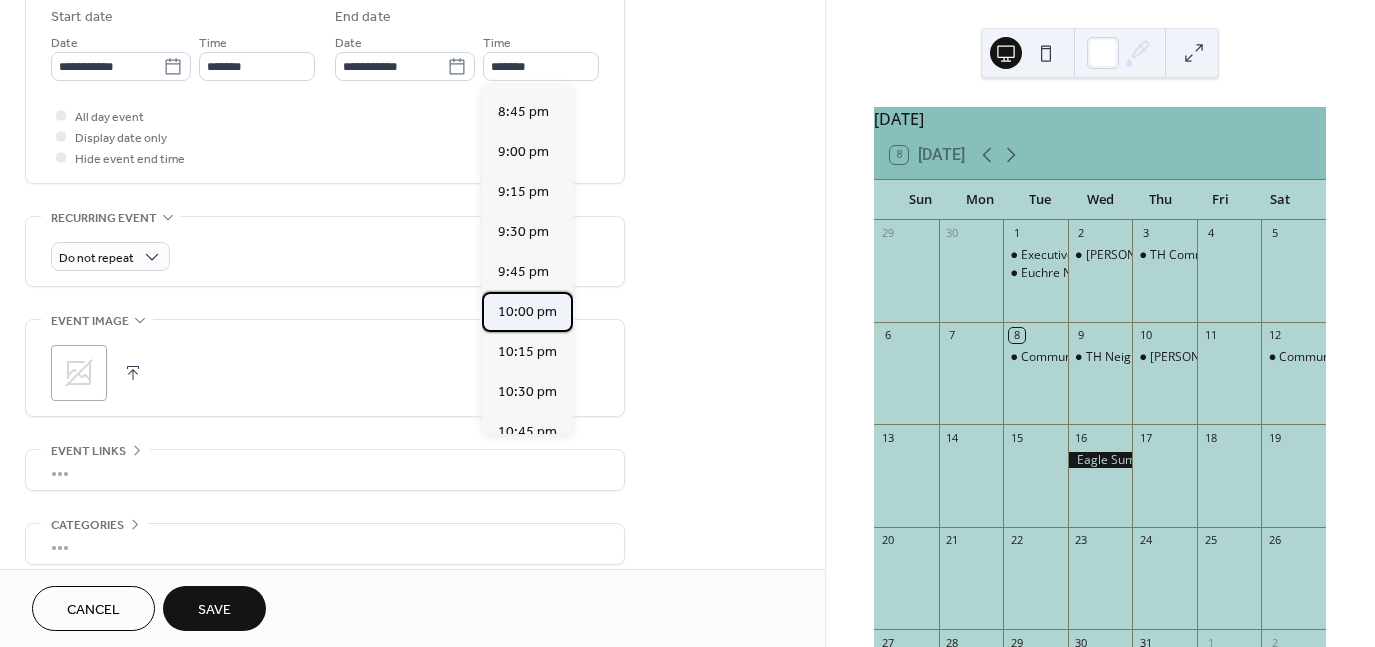 click on "10:00 pm" at bounding box center [527, 311] 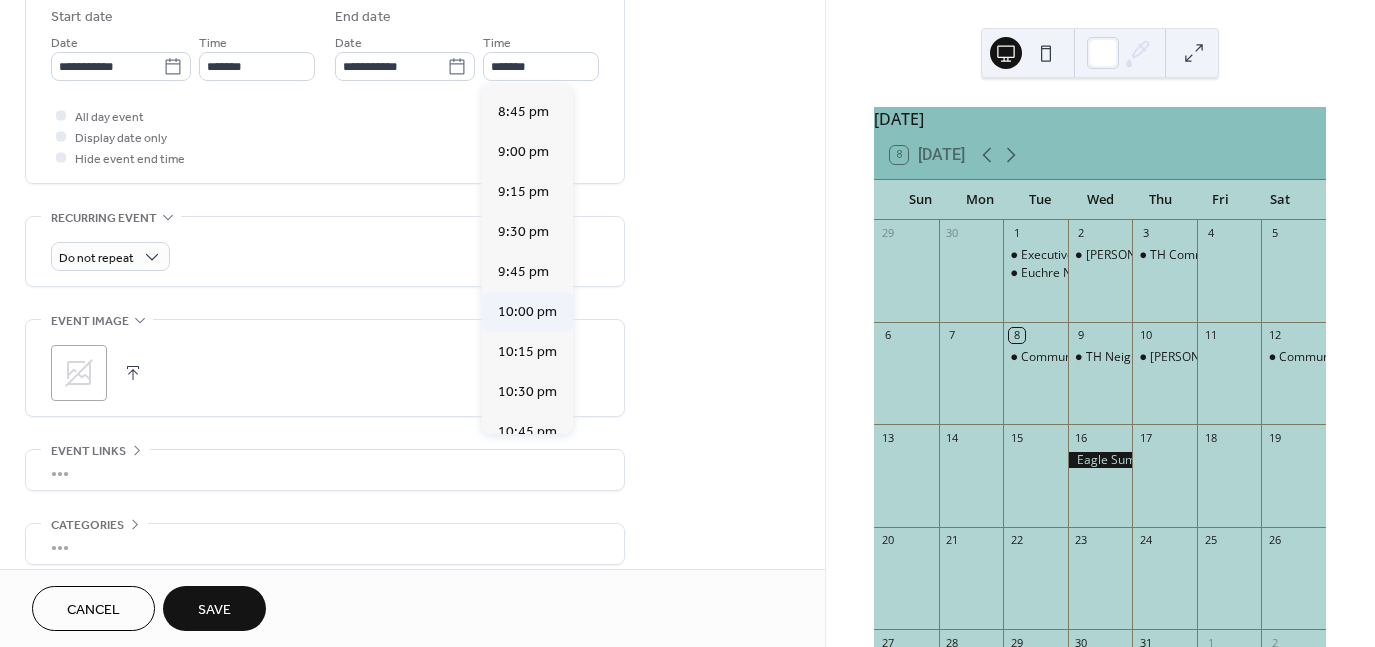 type on "********" 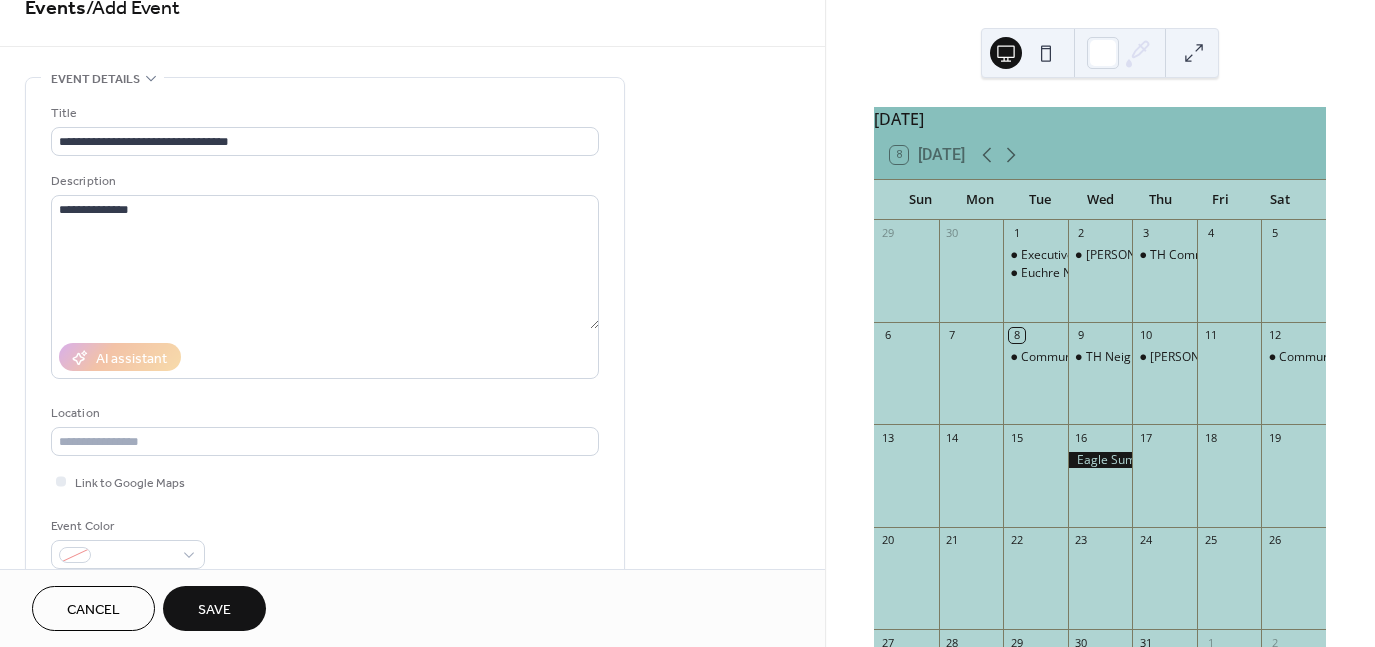 scroll, scrollTop: 12, scrollLeft: 0, axis: vertical 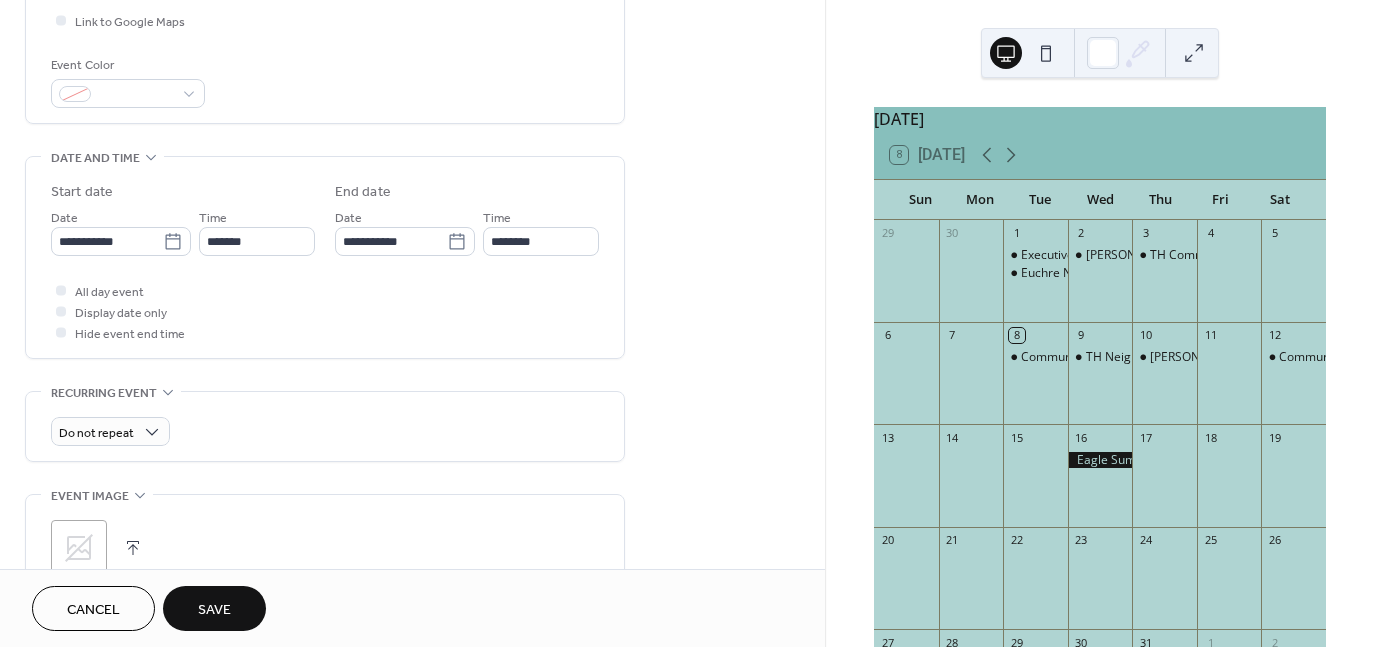 click on "Save" at bounding box center [214, 610] 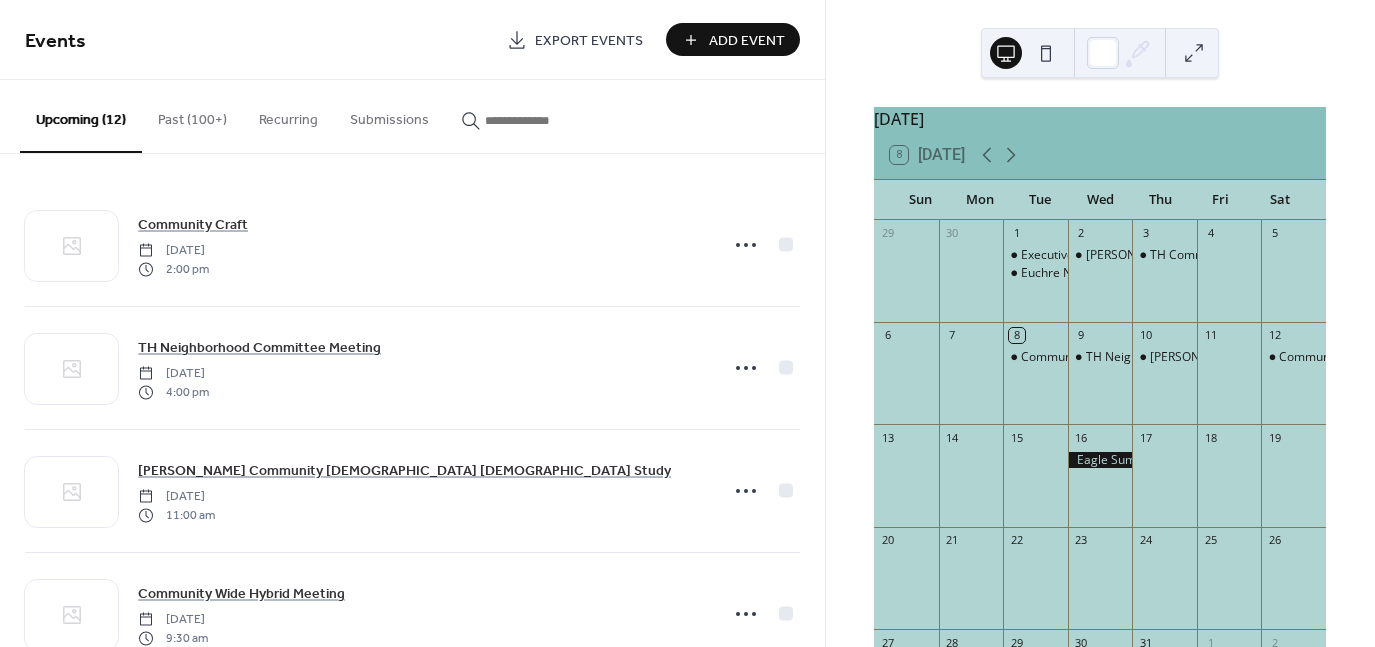 click on "Add Event" at bounding box center (747, 41) 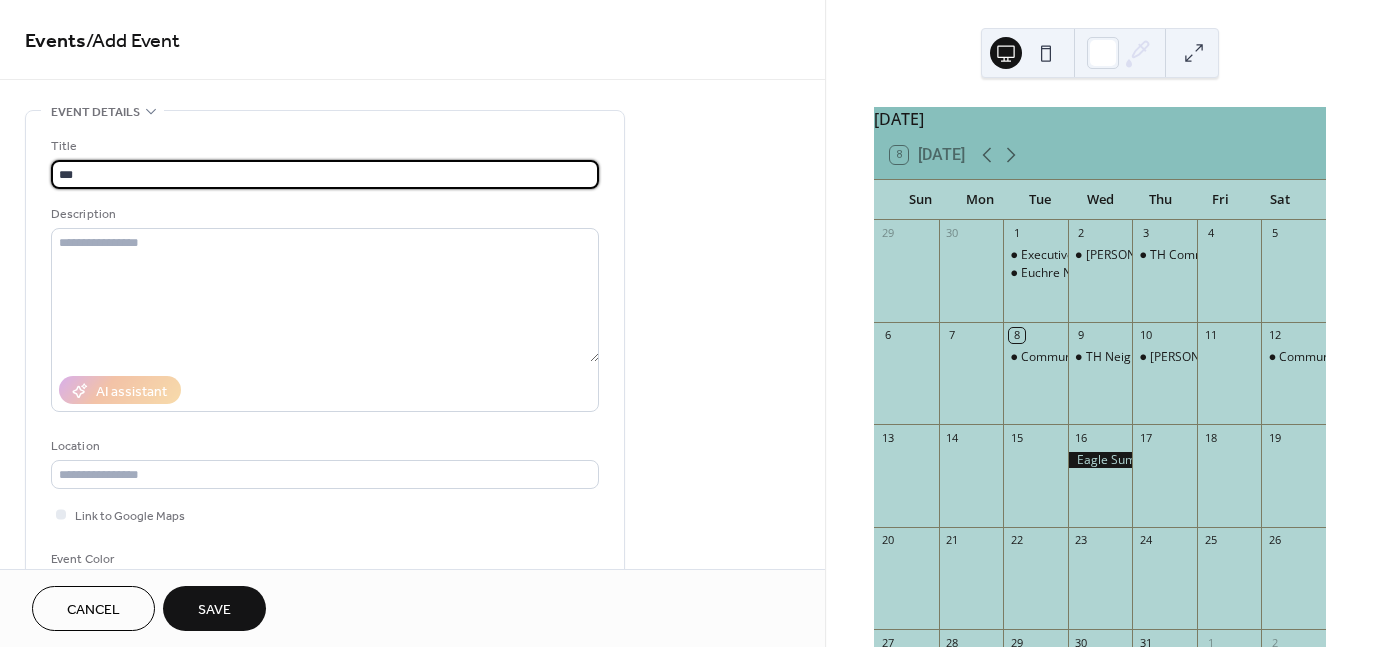 type on "**********" 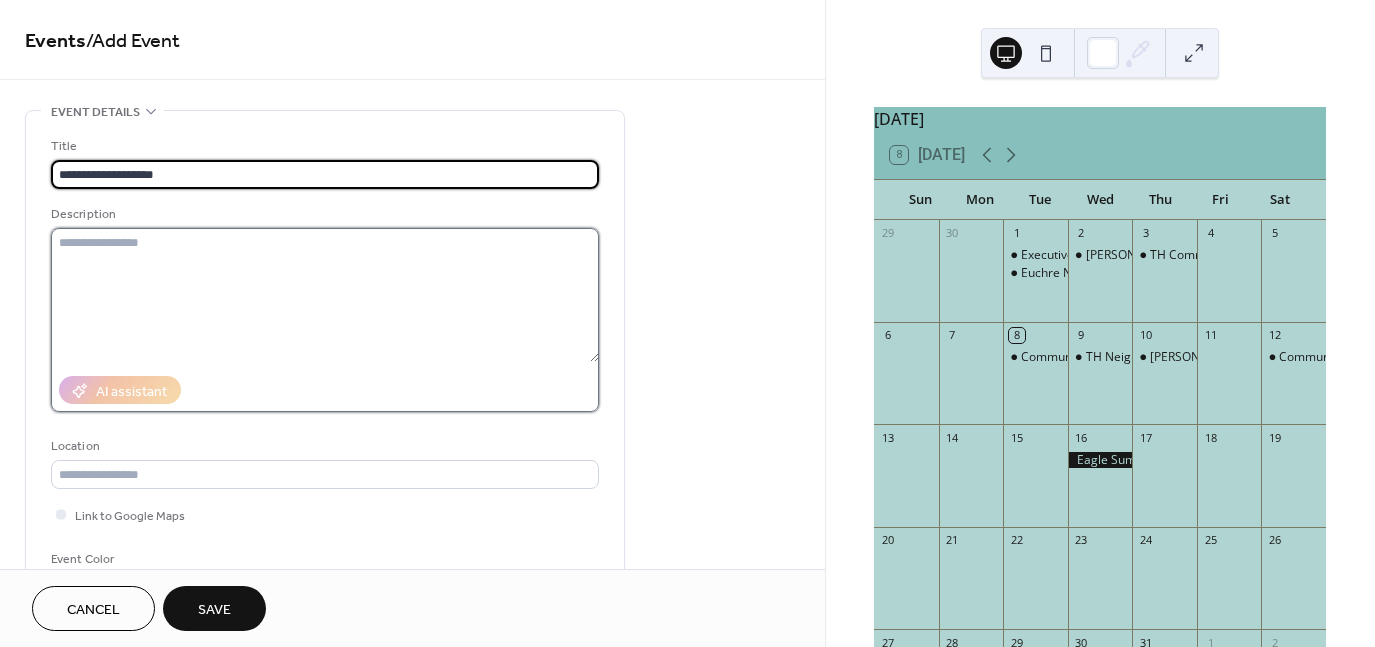 click at bounding box center [325, 295] 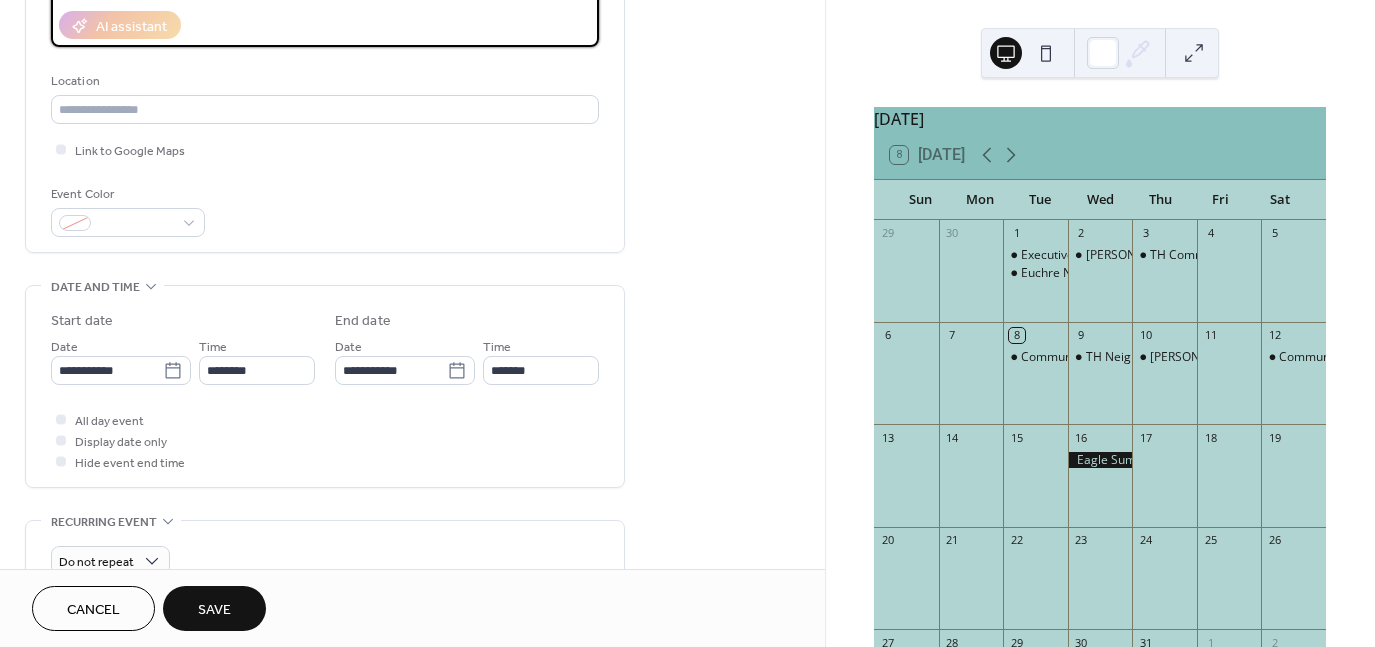 scroll, scrollTop: 393, scrollLeft: 0, axis: vertical 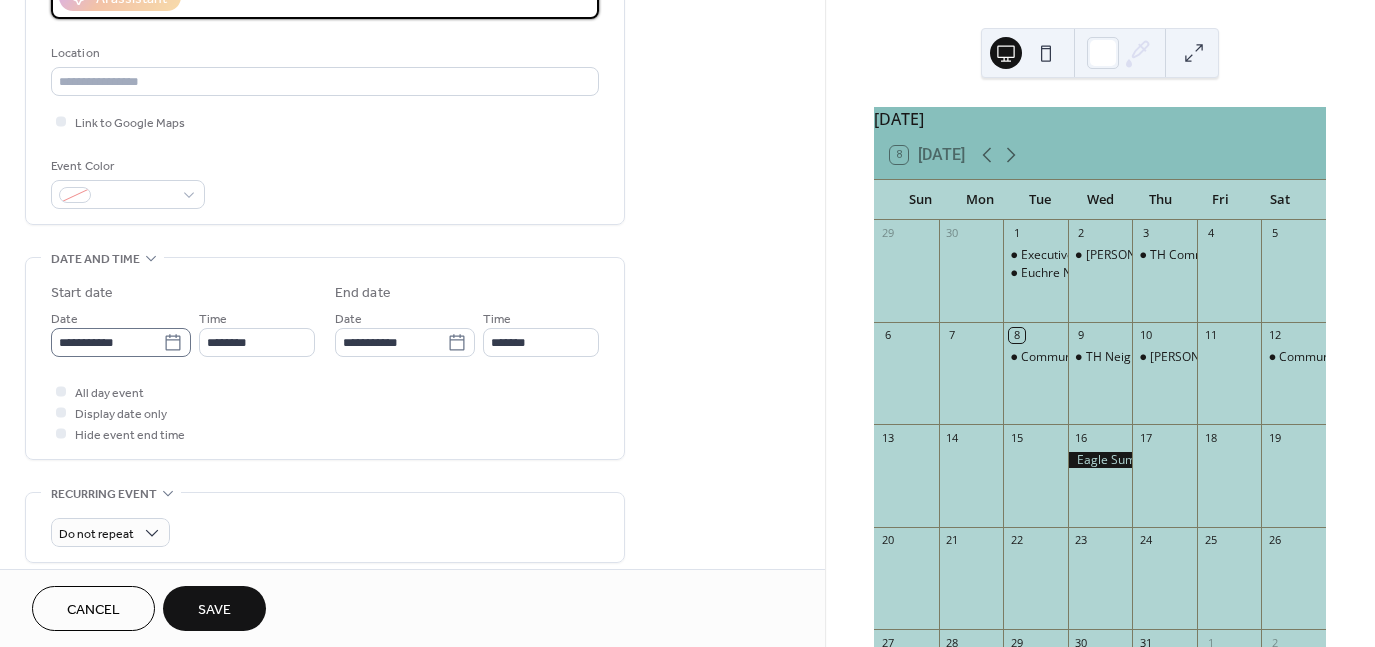 type on "**********" 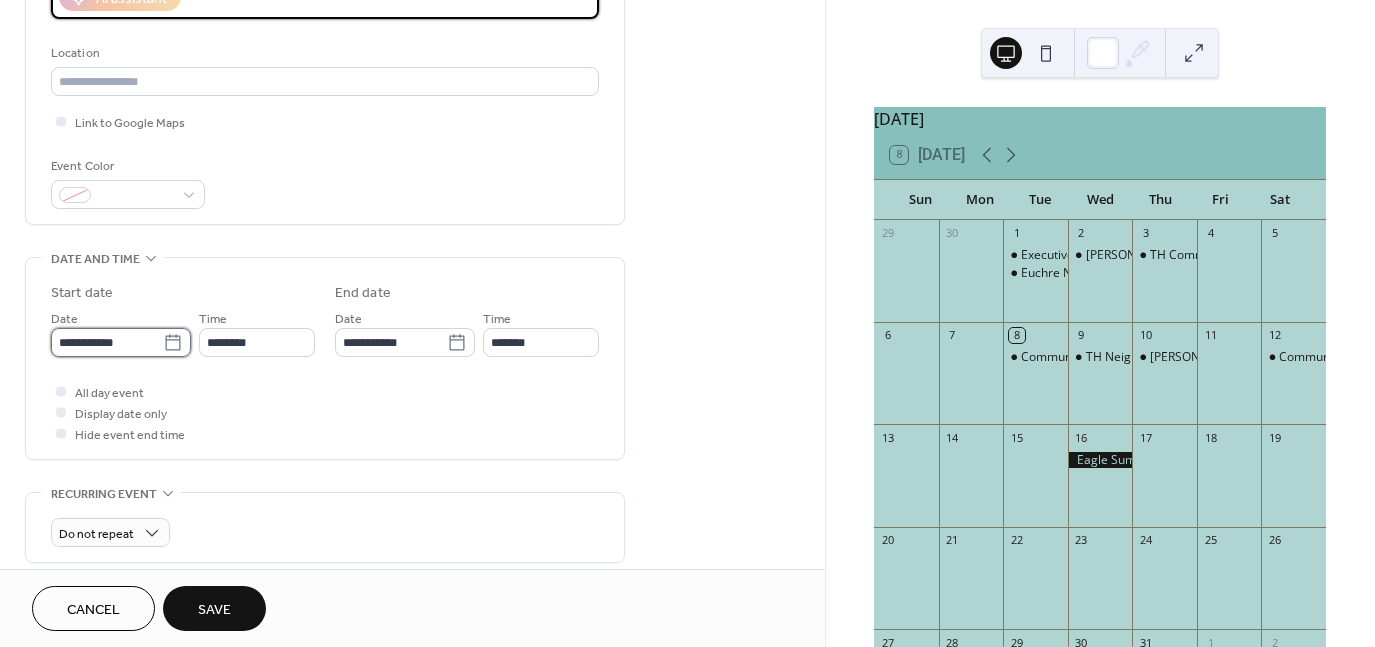 click on "**********" at bounding box center [107, 342] 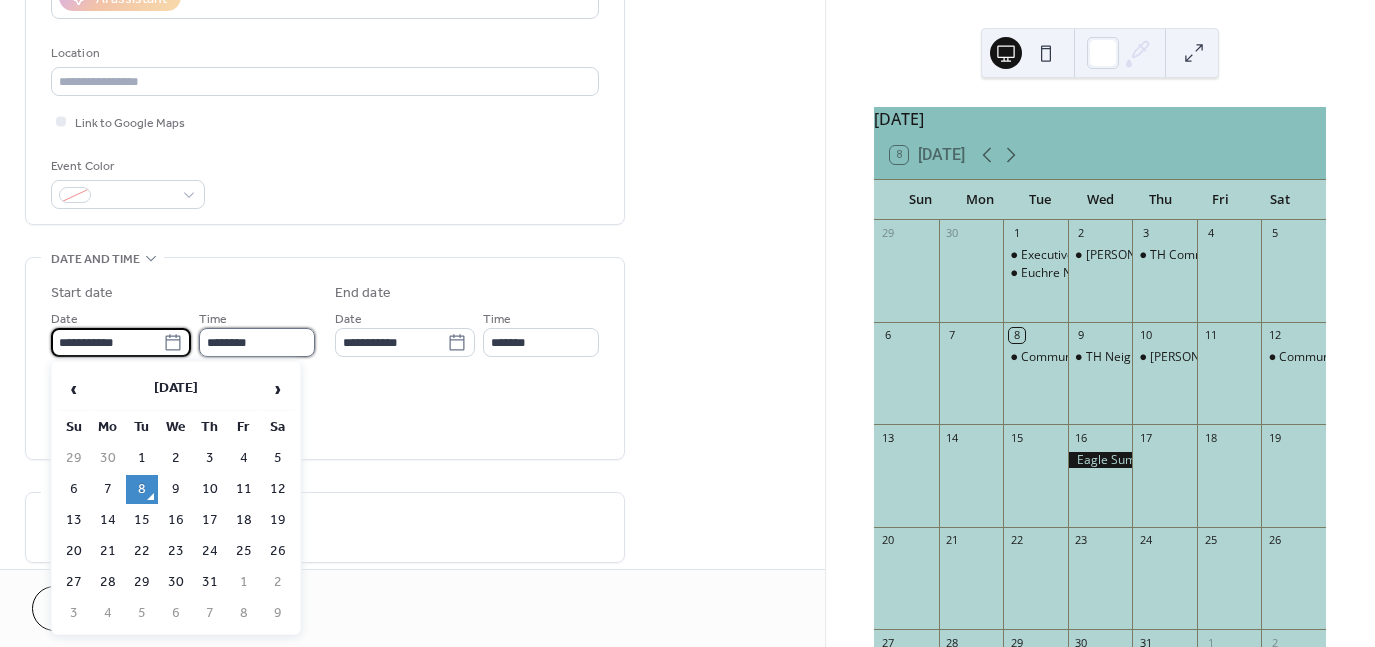 click on "********" at bounding box center (257, 342) 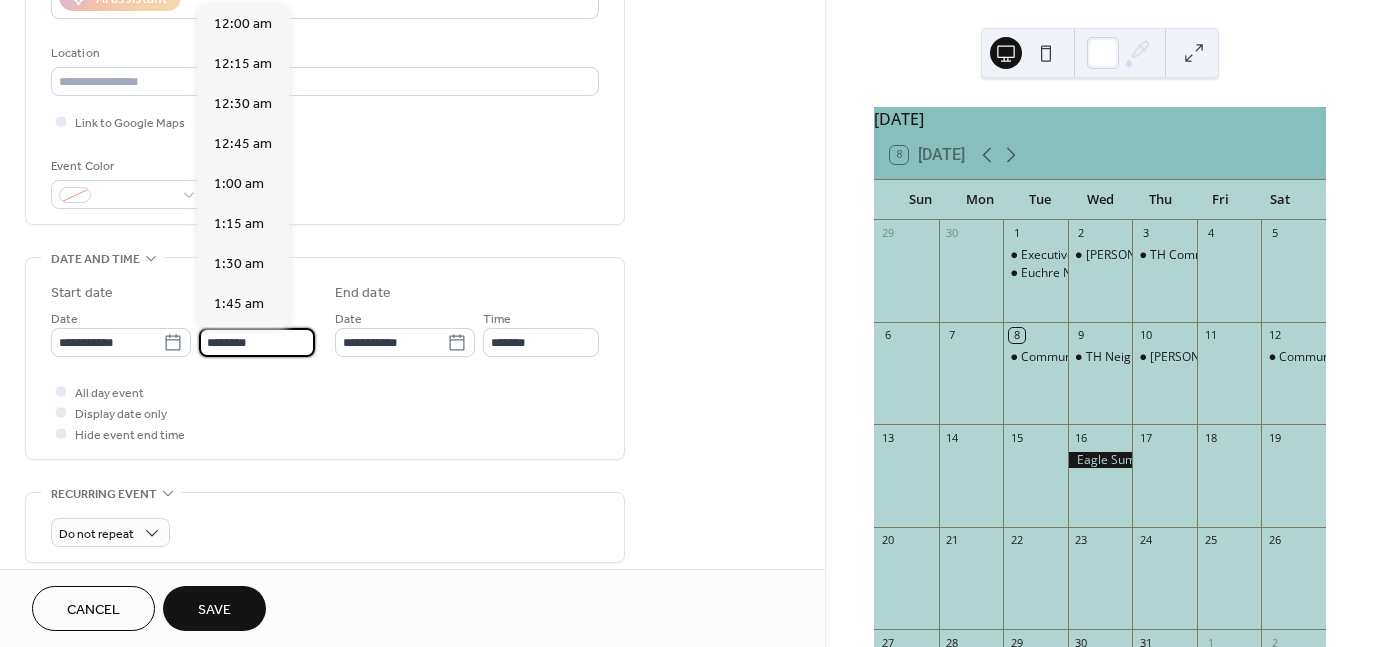 scroll, scrollTop: 1929, scrollLeft: 0, axis: vertical 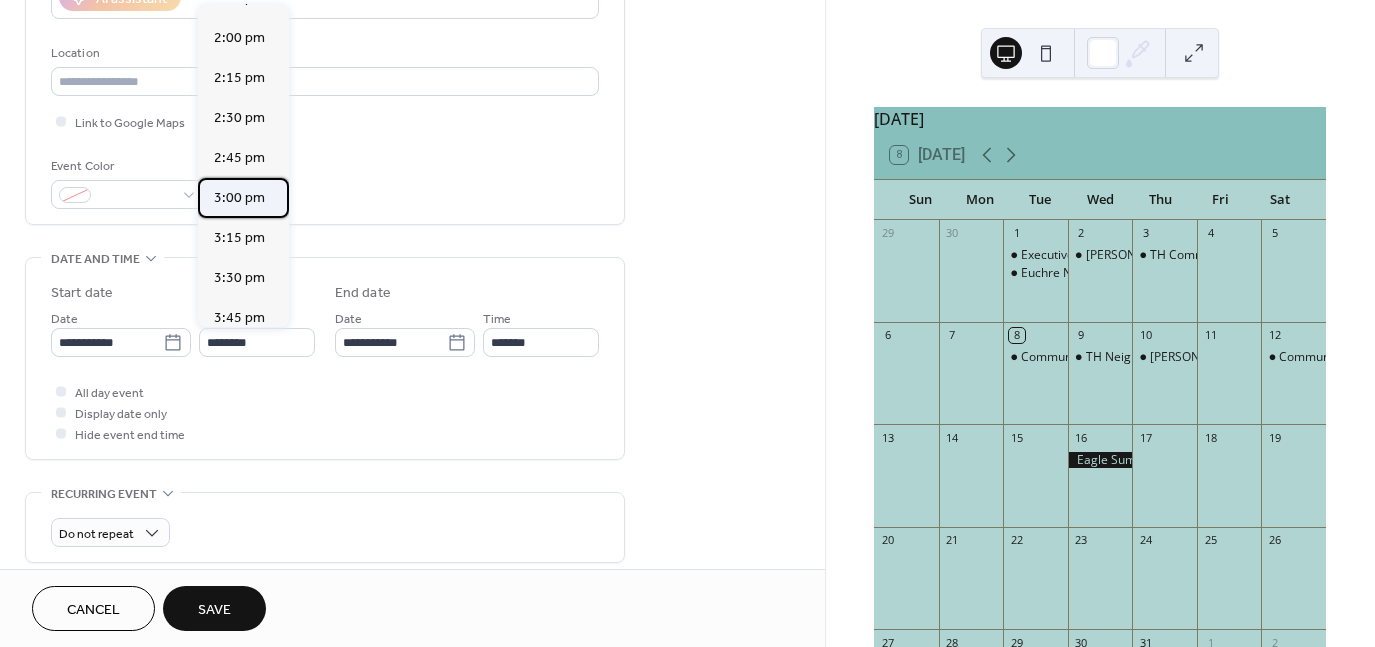 click on "3:00 pm" at bounding box center (239, 198) 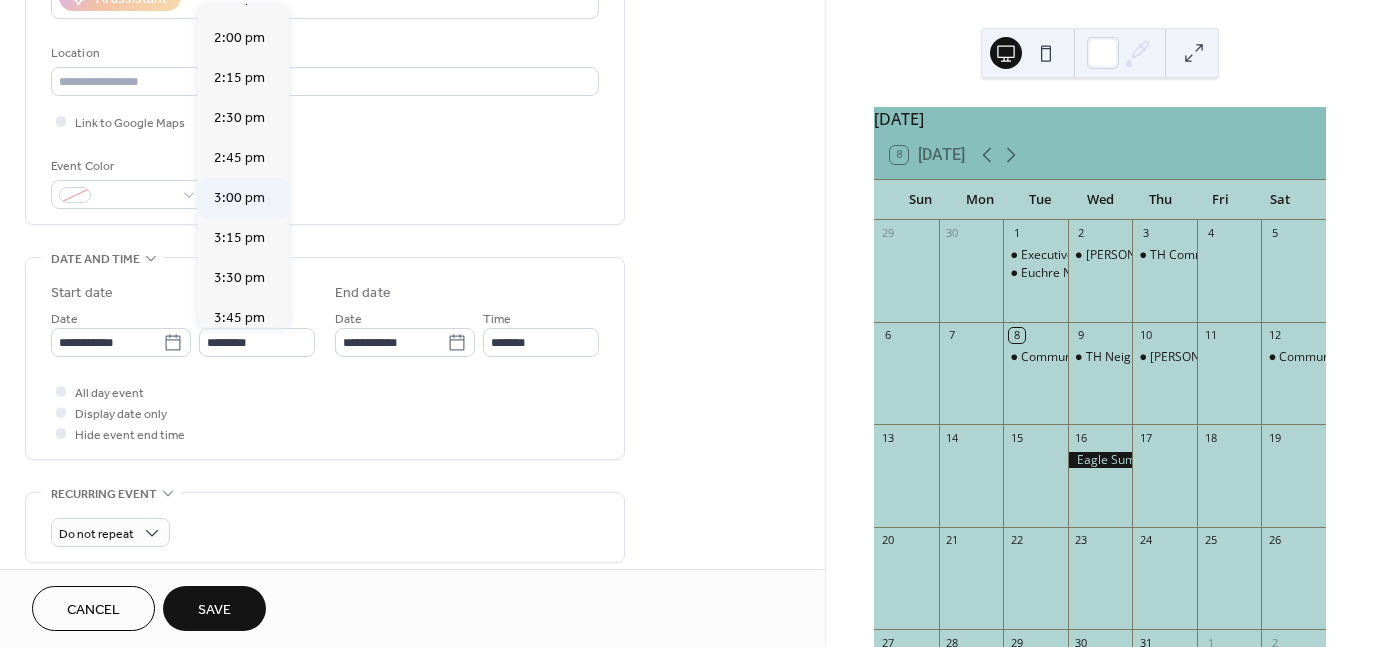 type on "*******" 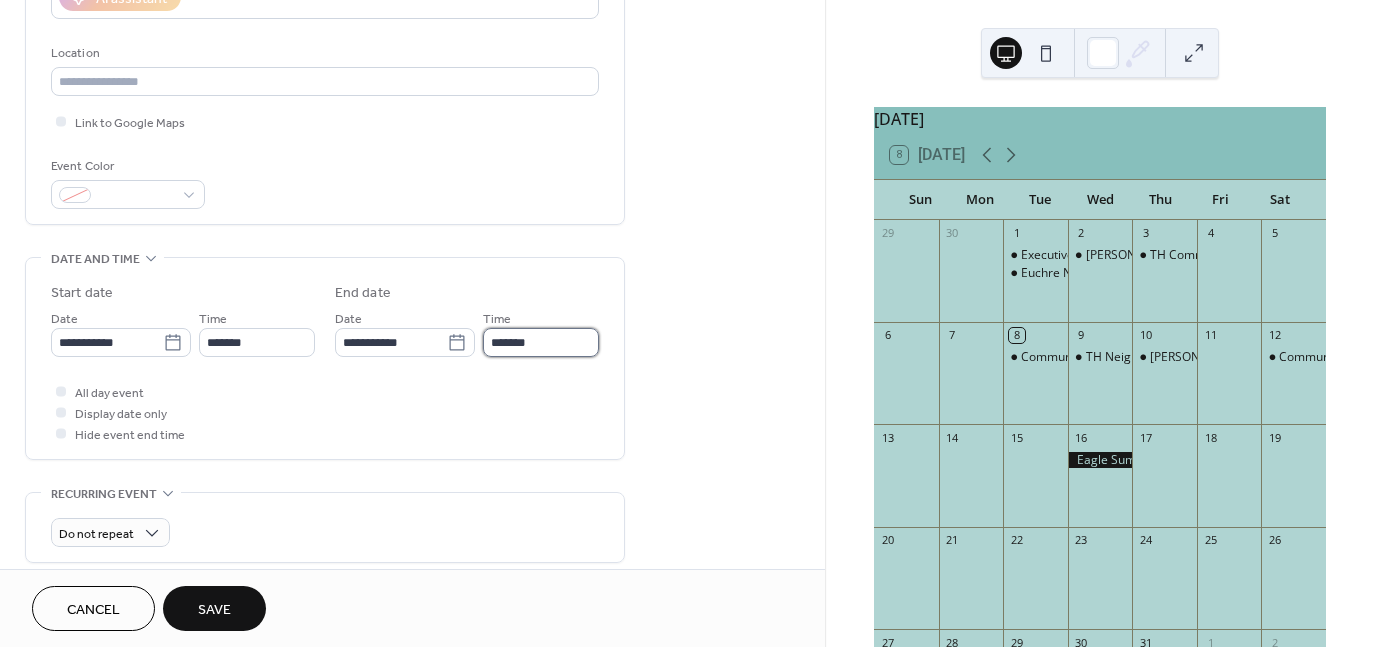 click on "*******" at bounding box center [541, 342] 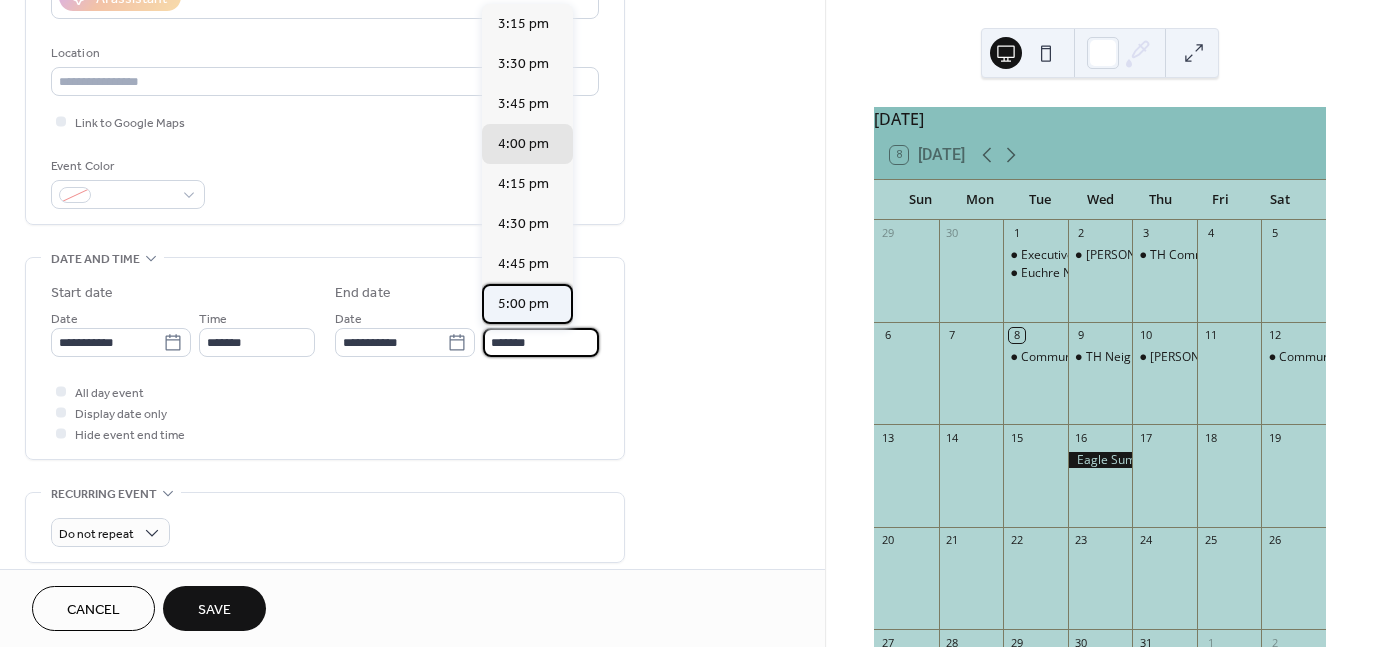click on "5:00 pm" at bounding box center [523, 304] 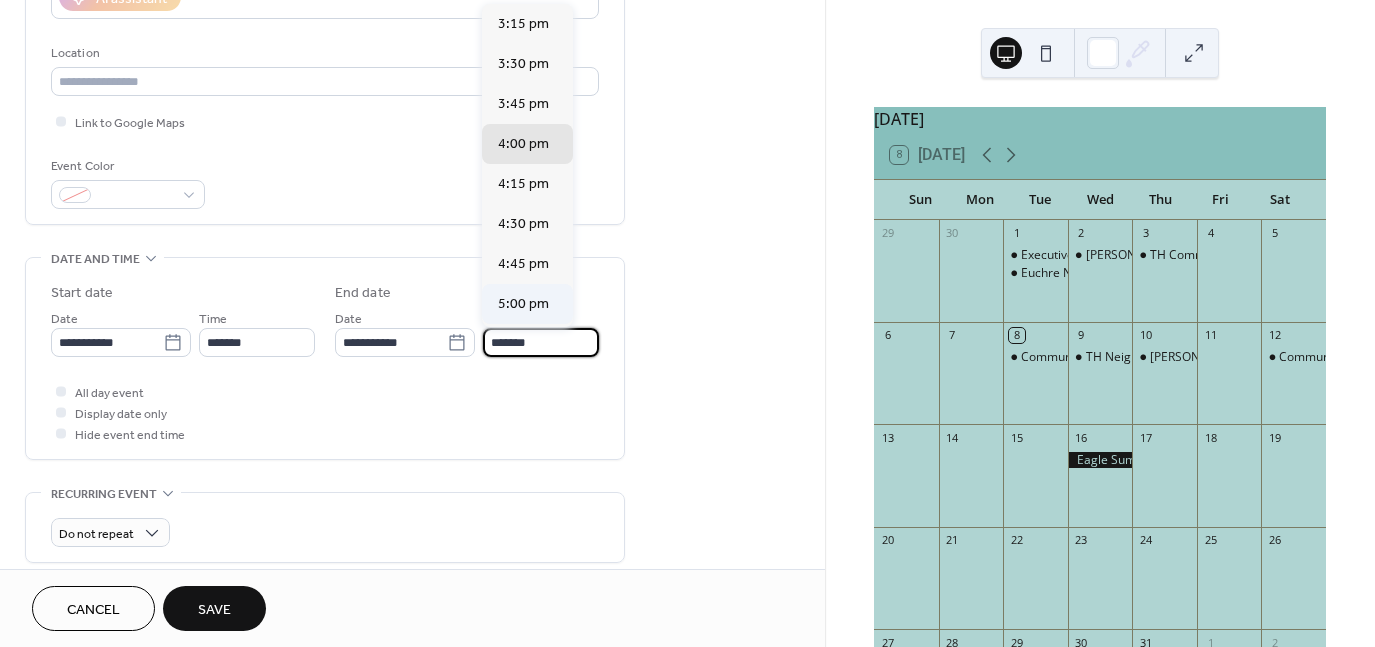 type on "*******" 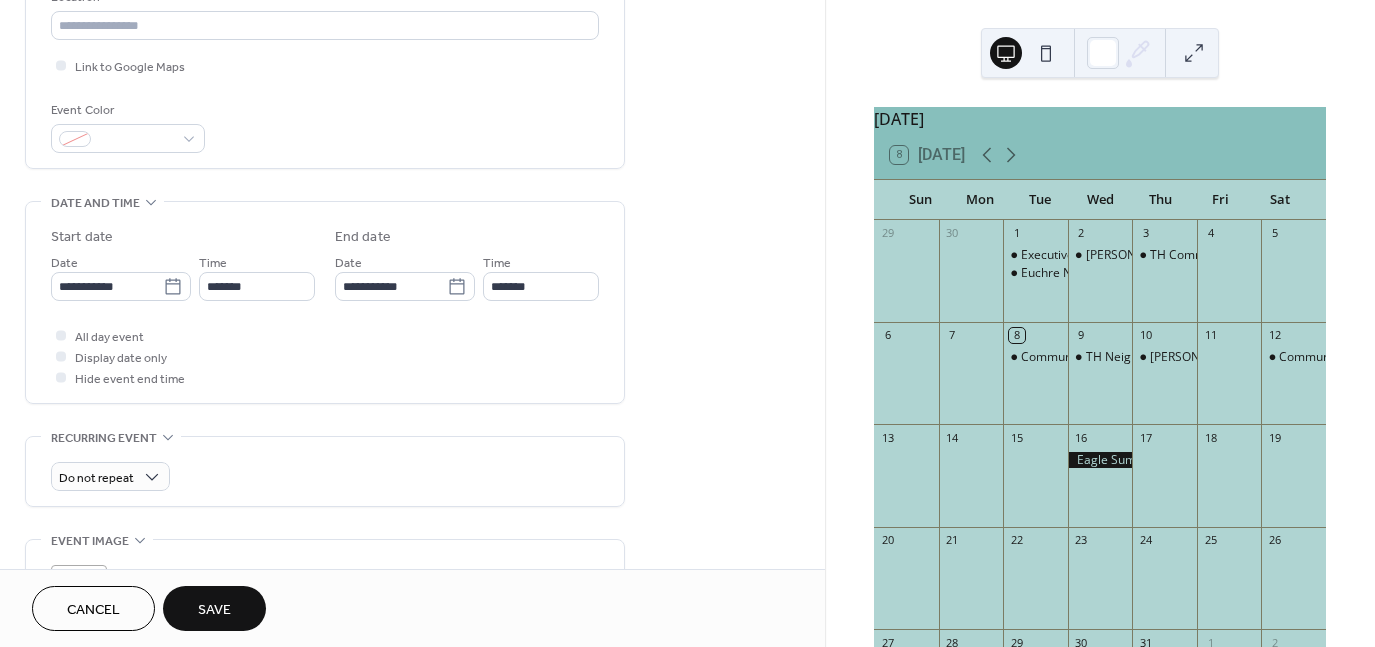 scroll, scrollTop: 451, scrollLeft: 0, axis: vertical 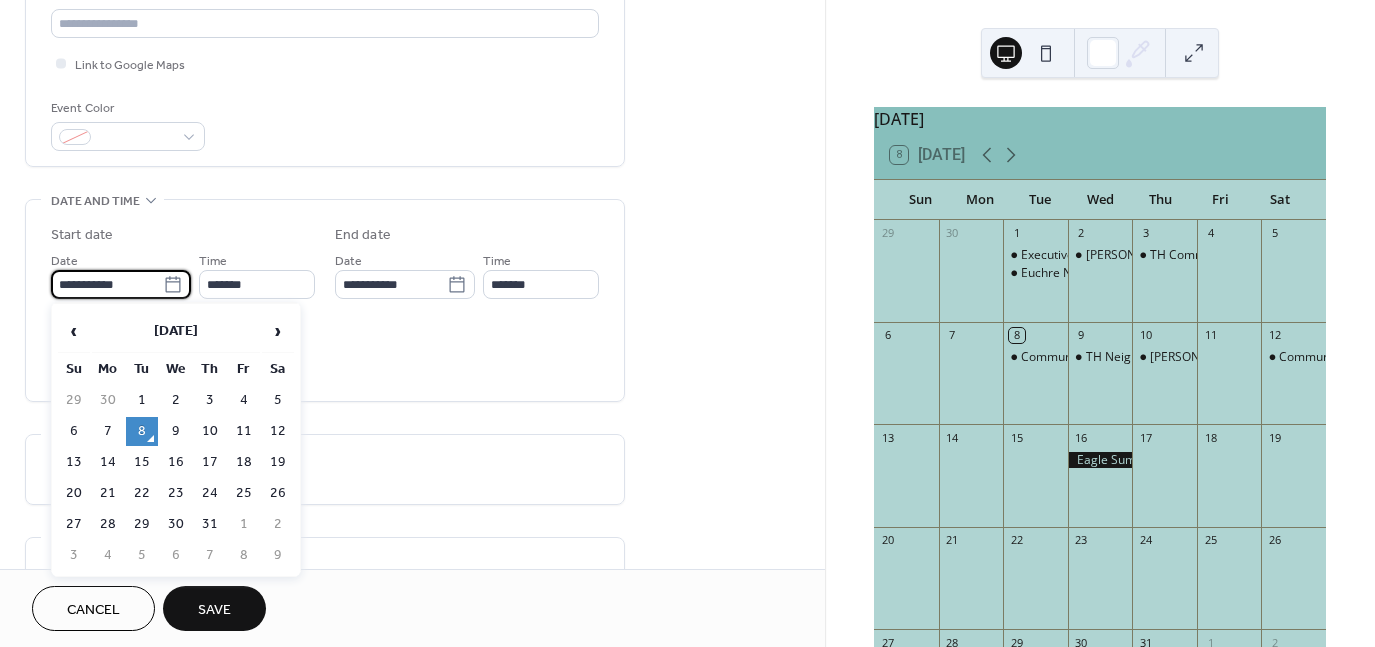 click on "**********" at bounding box center (107, 284) 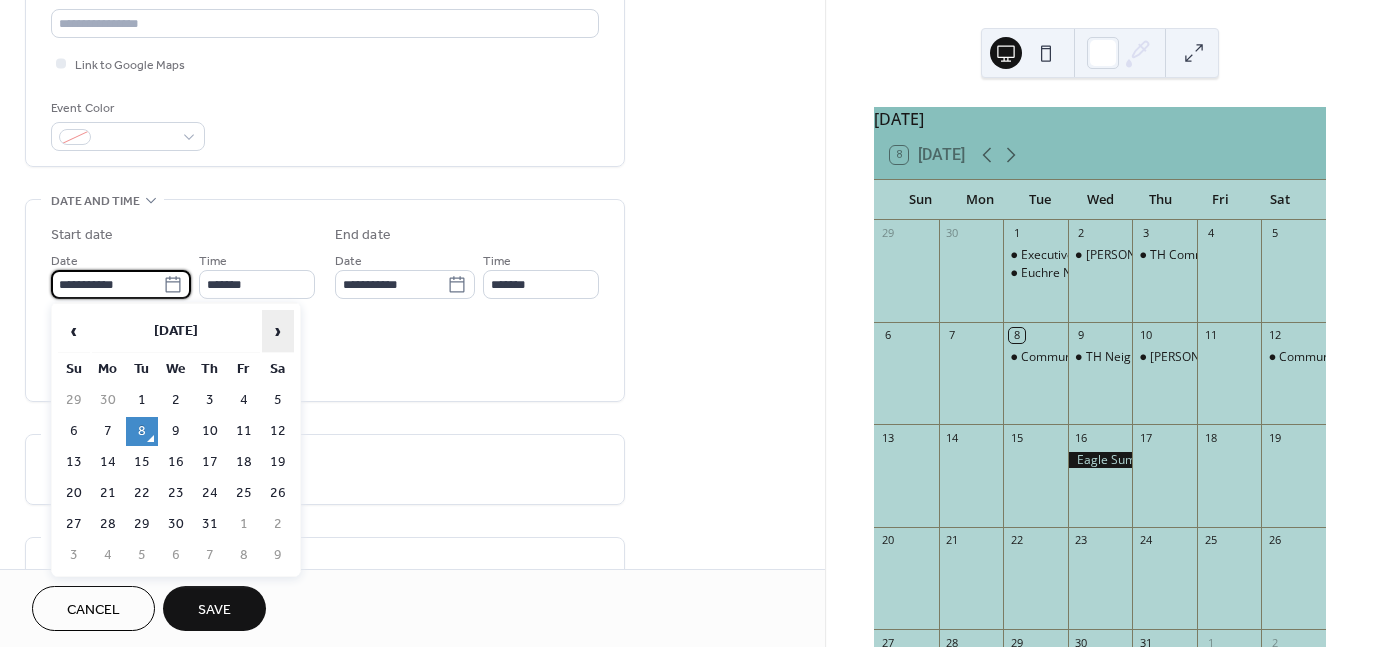 click on "›" at bounding box center (278, 331) 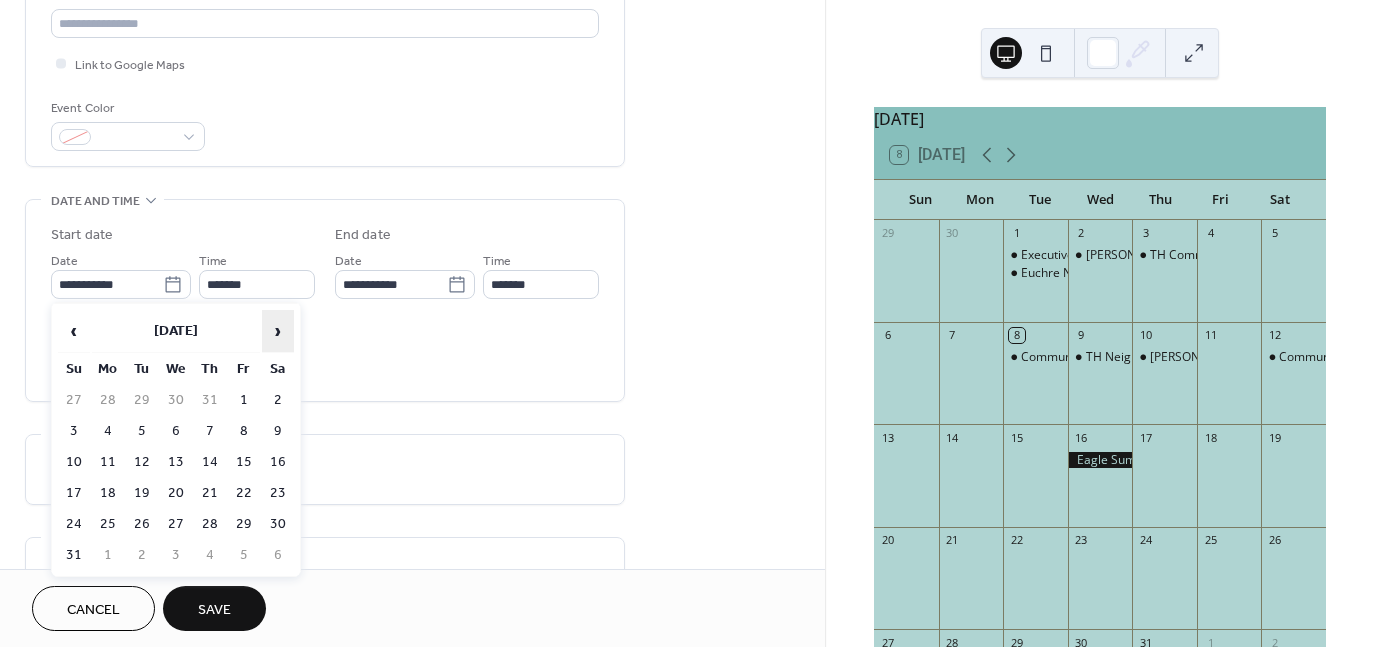 click on "›" at bounding box center [278, 331] 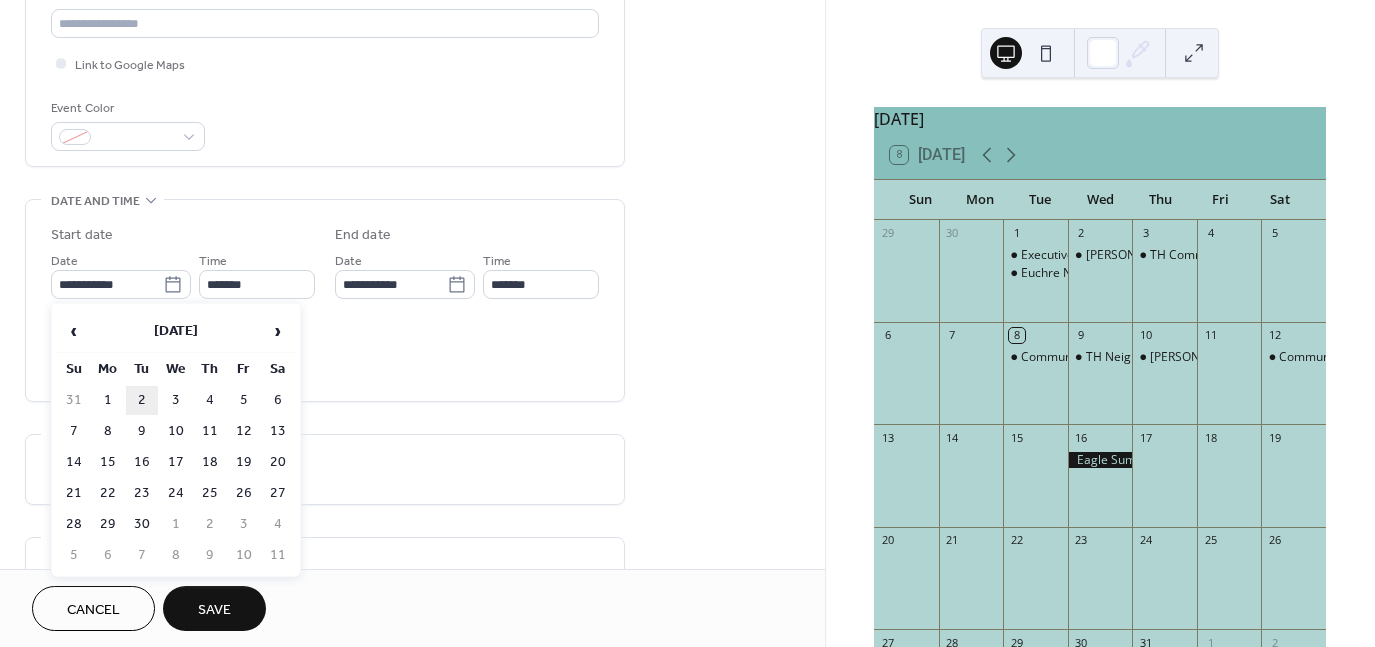 click on "2" at bounding box center (142, 400) 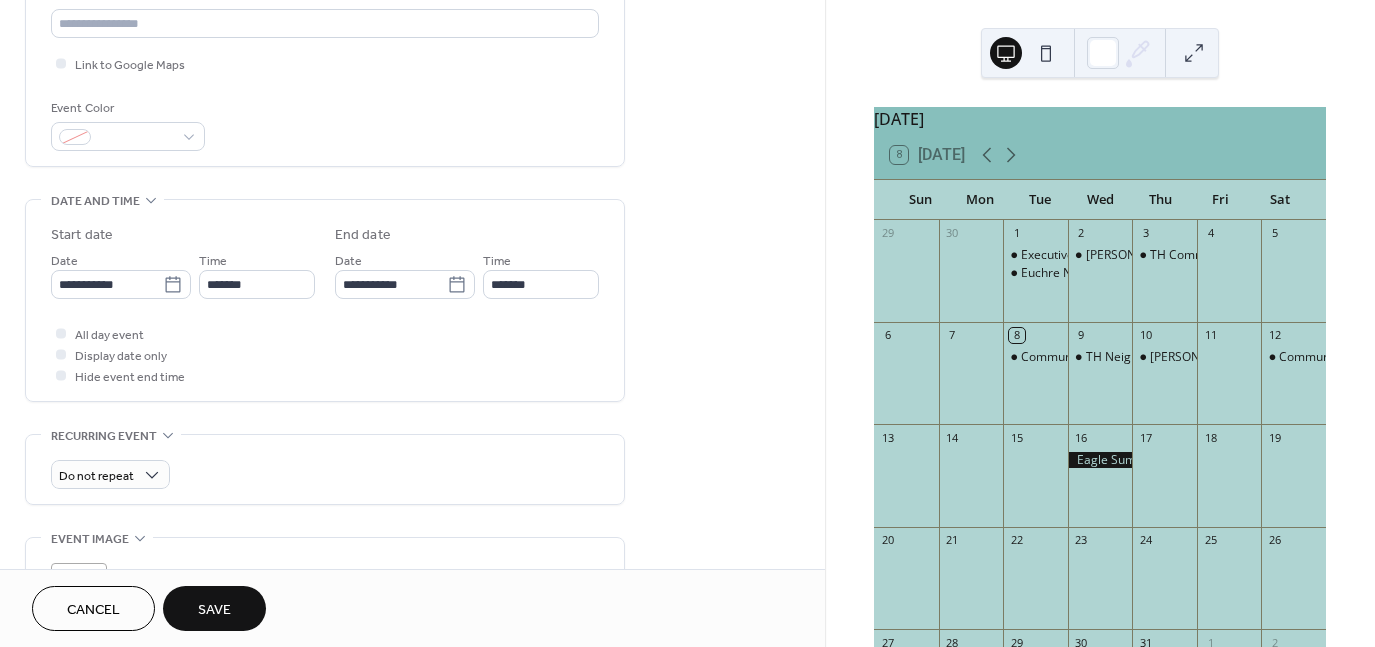 click on "Save" at bounding box center [214, 610] 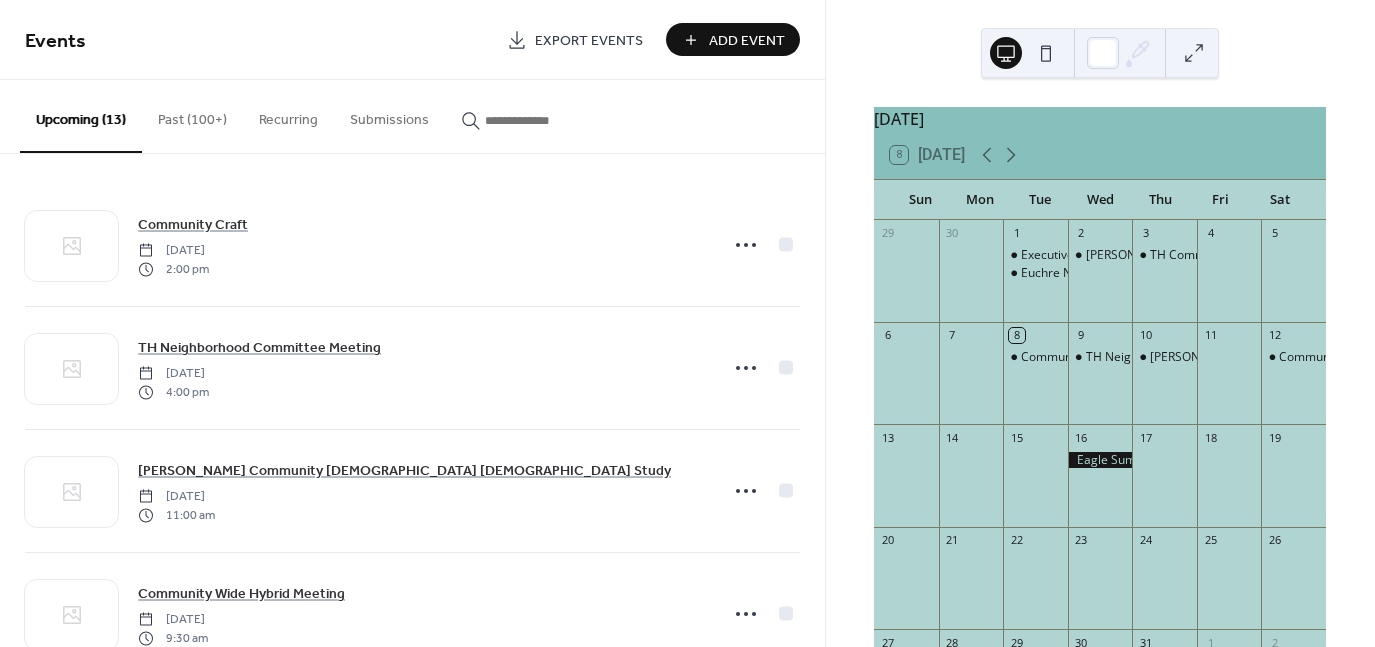 click on "Add Event" at bounding box center (747, 41) 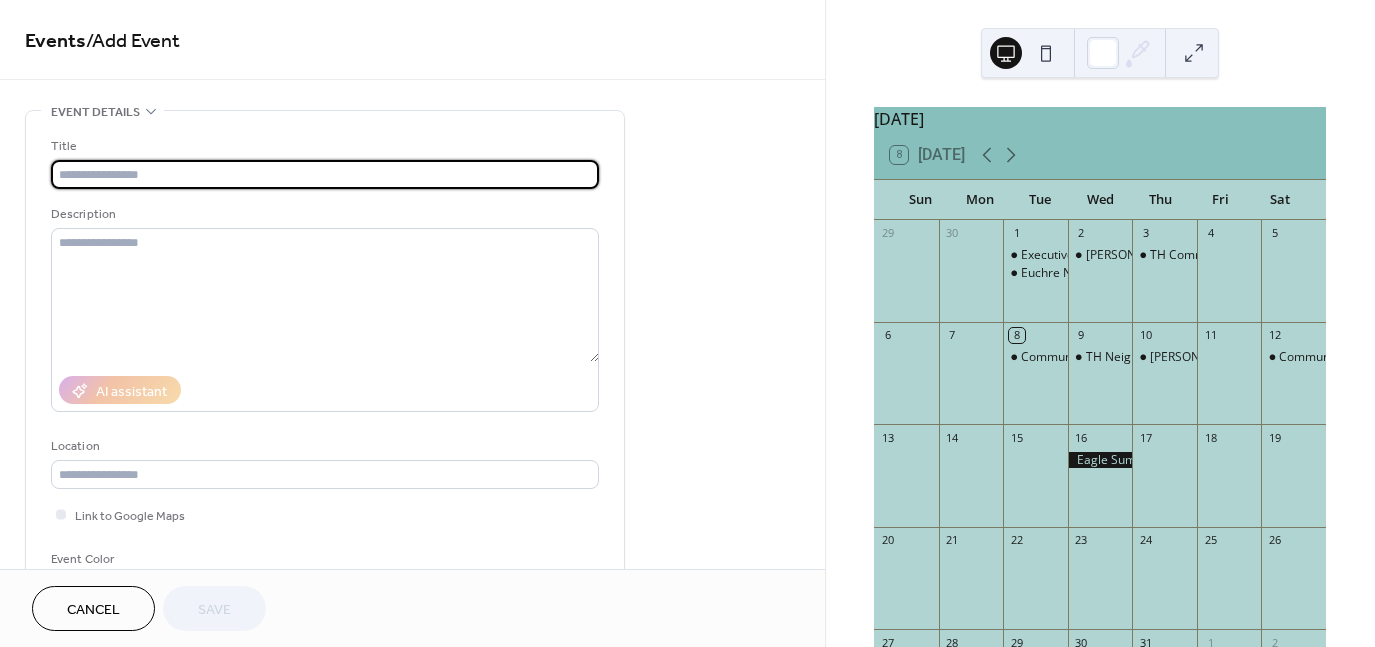 click at bounding box center [325, 174] 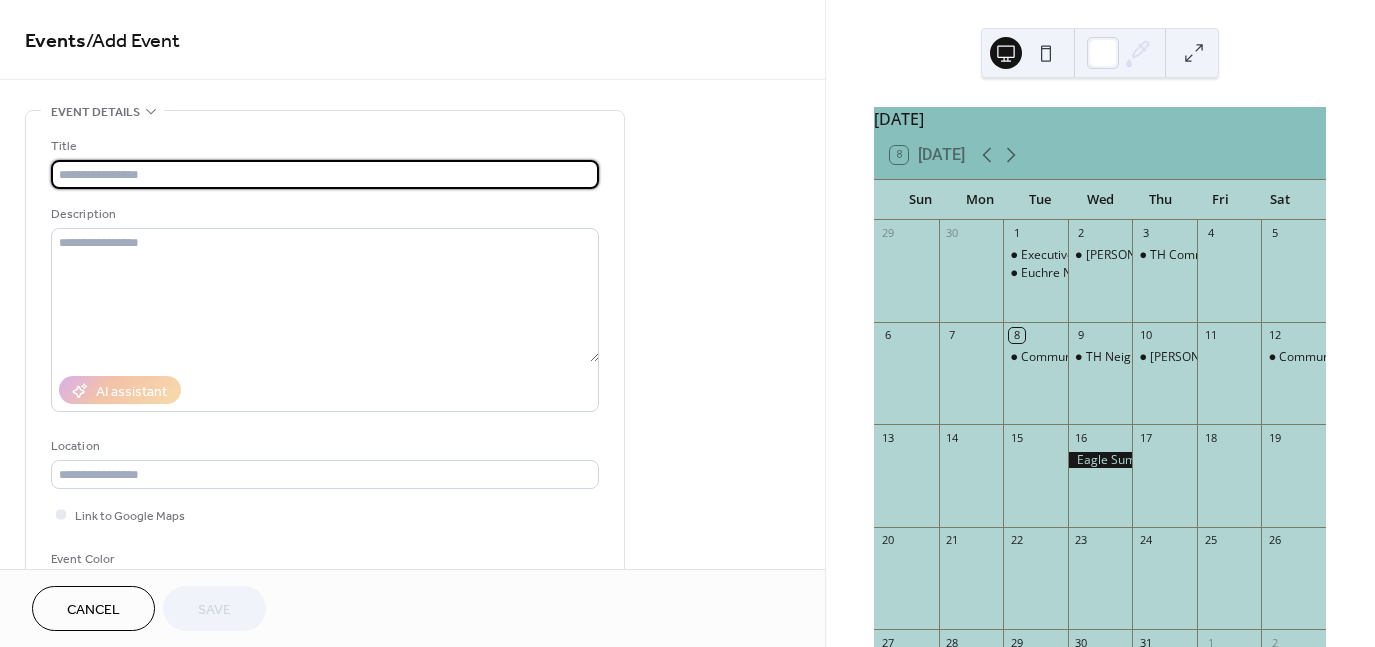 type on "**********" 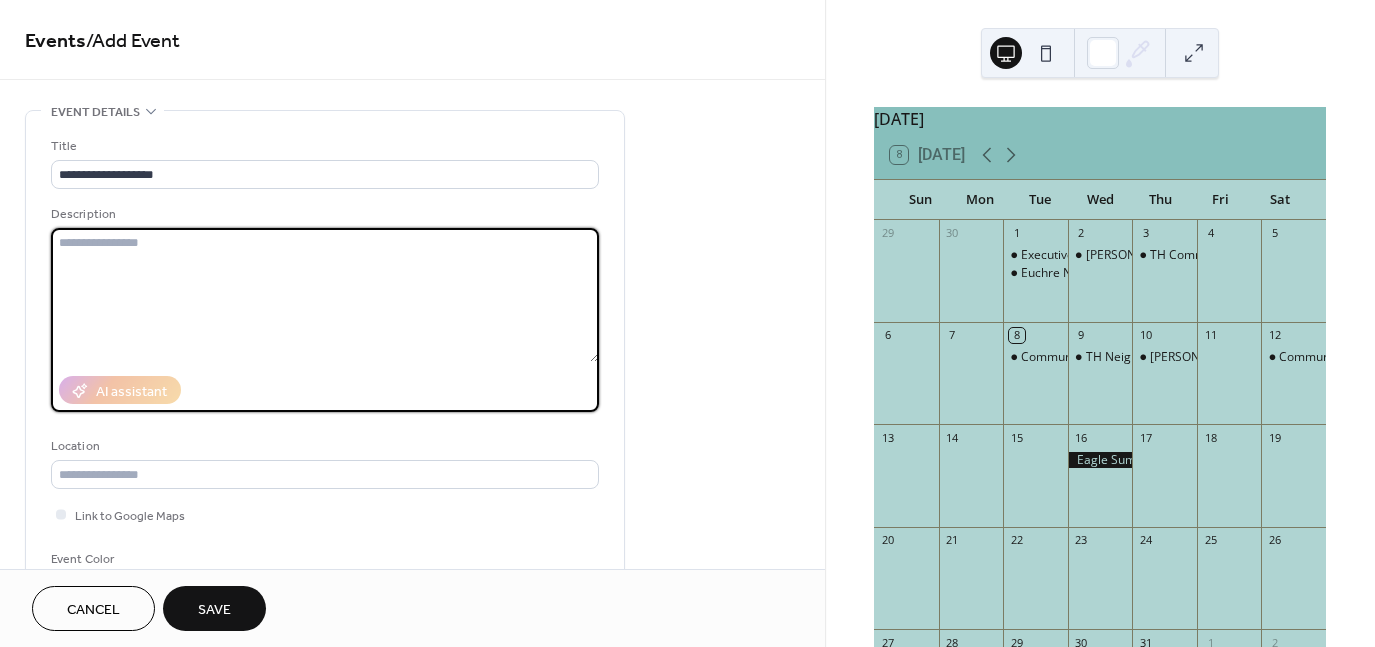 click at bounding box center [325, 295] 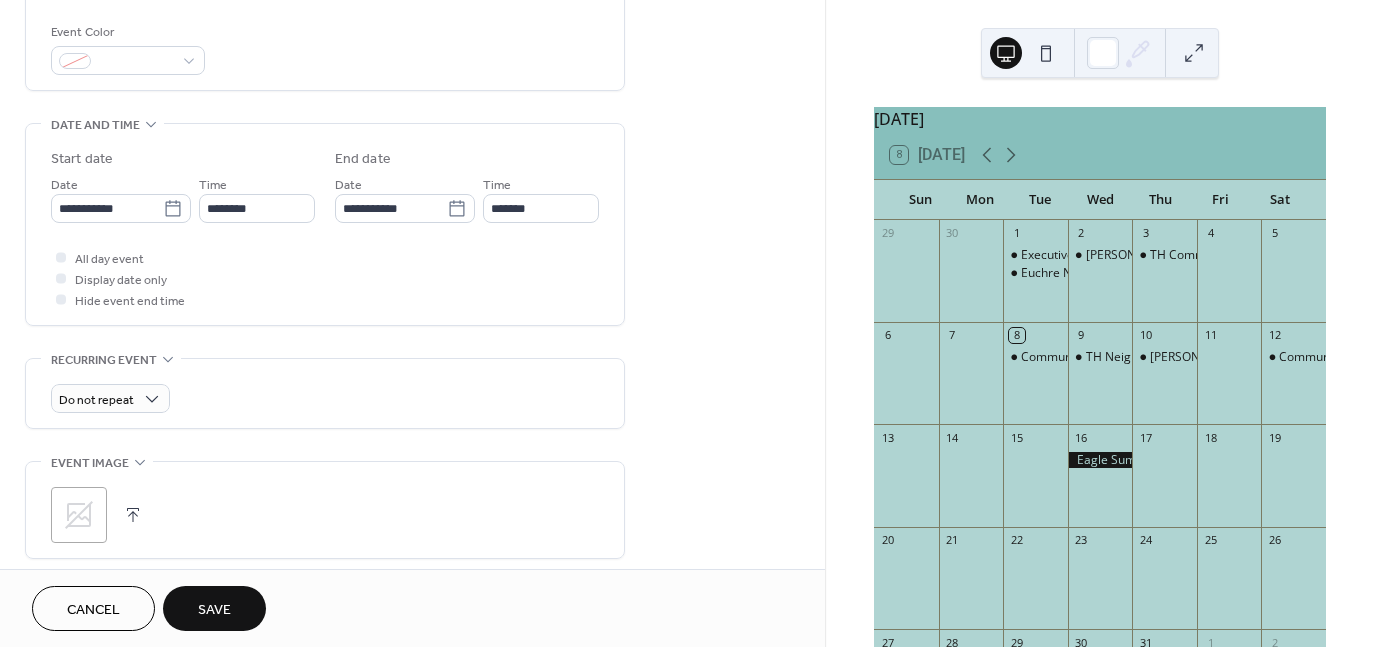 scroll, scrollTop: 532, scrollLeft: 0, axis: vertical 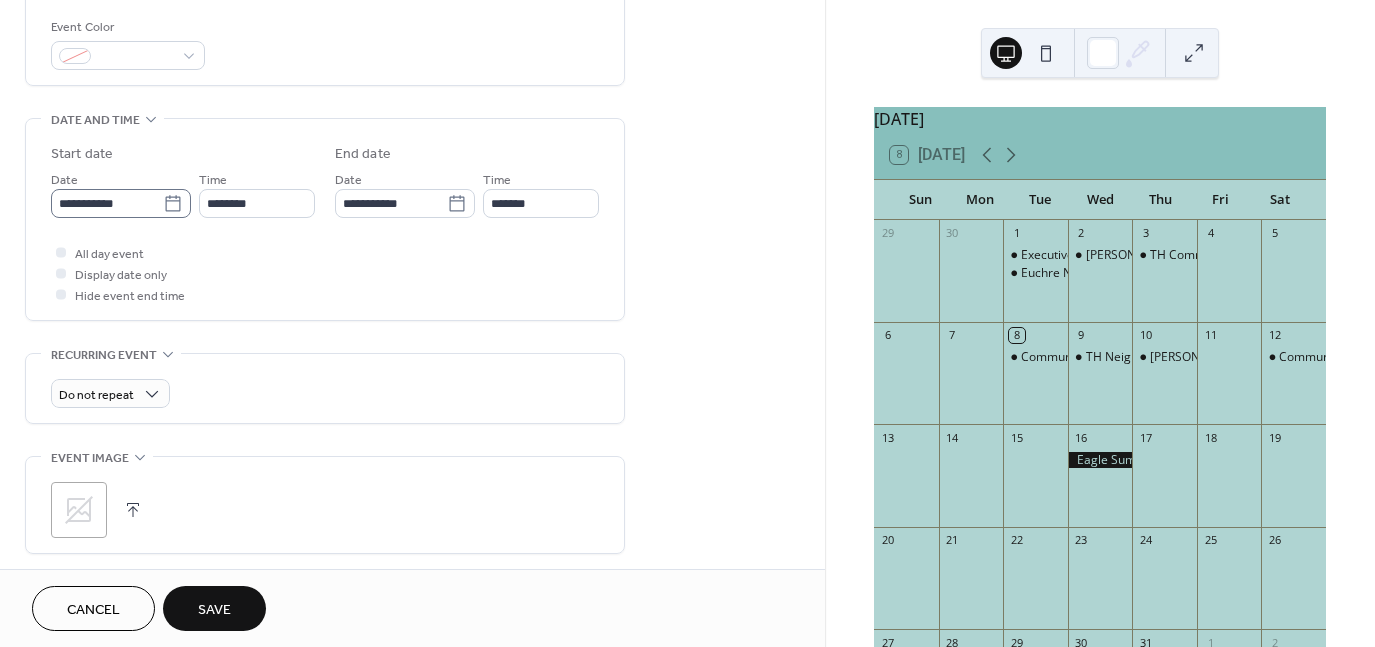 type on "**********" 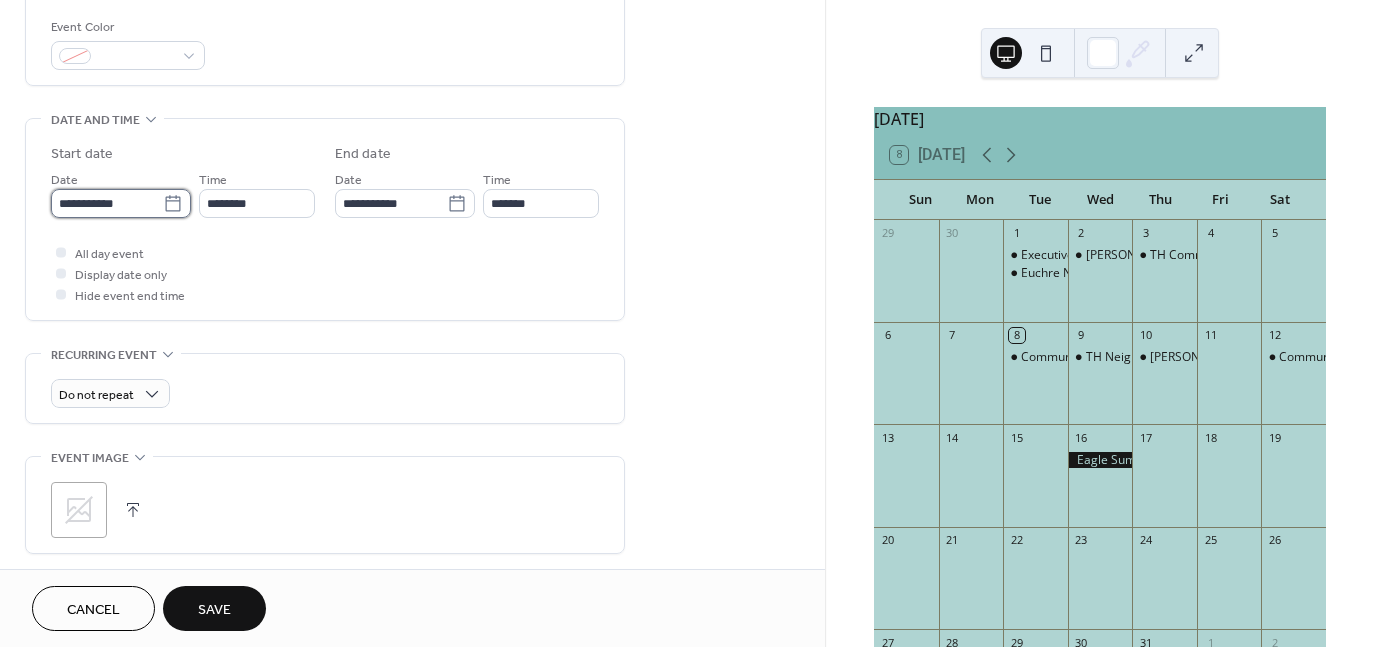 click on "**********" at bounding box center (107, 203) 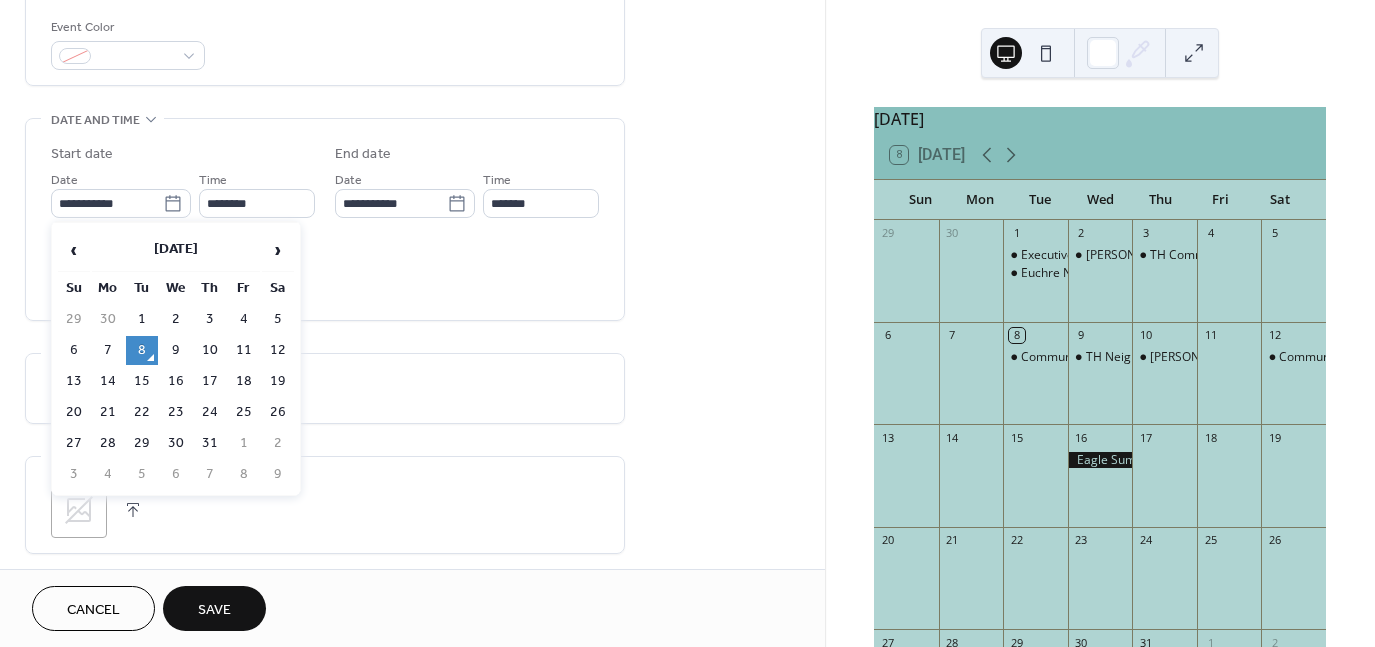 click on "‹ July 2025 › Su Mo Tu We Th Fr Sa 29 30 1 2 3 4 5 6 7 8 9 10 11 12 13 14 15 16 17 18 19 20 21 22 23 24 25 26 27 28 29 30 31 1 2 3 4 5 6 7 8 9" at bounding box center [176, 359] 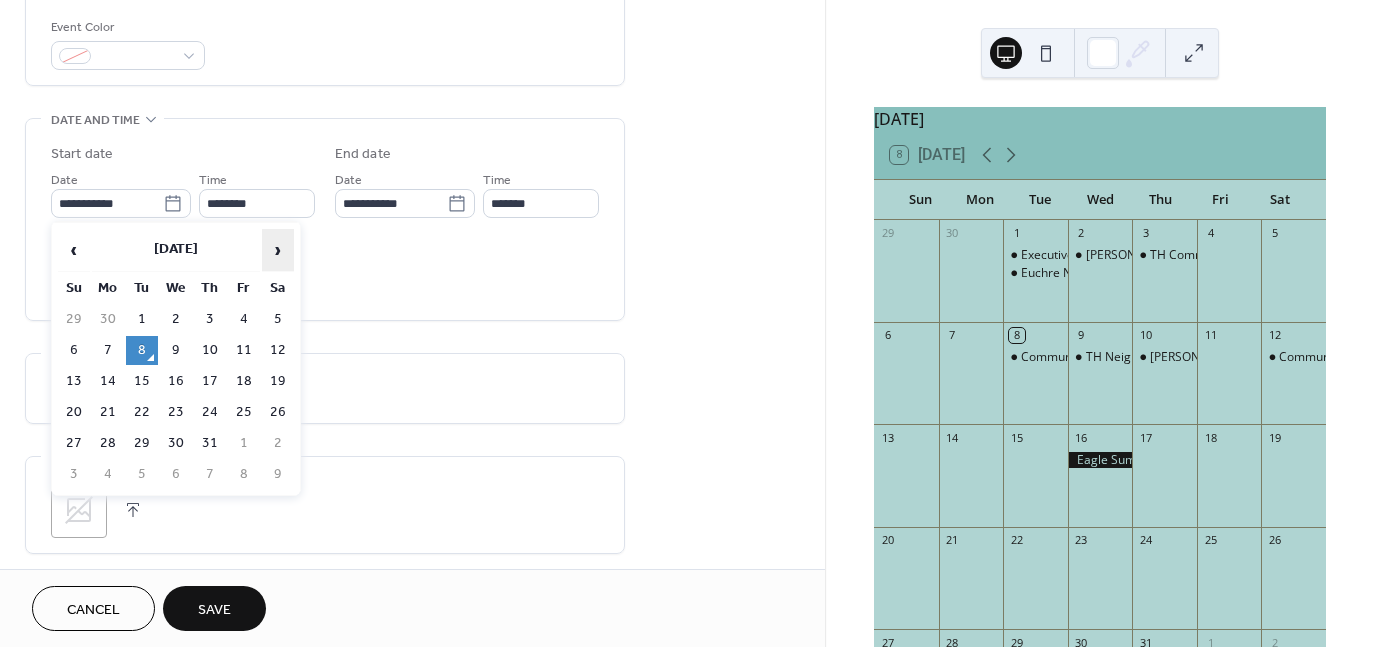 click on "›" at bounding box center (278, 250) 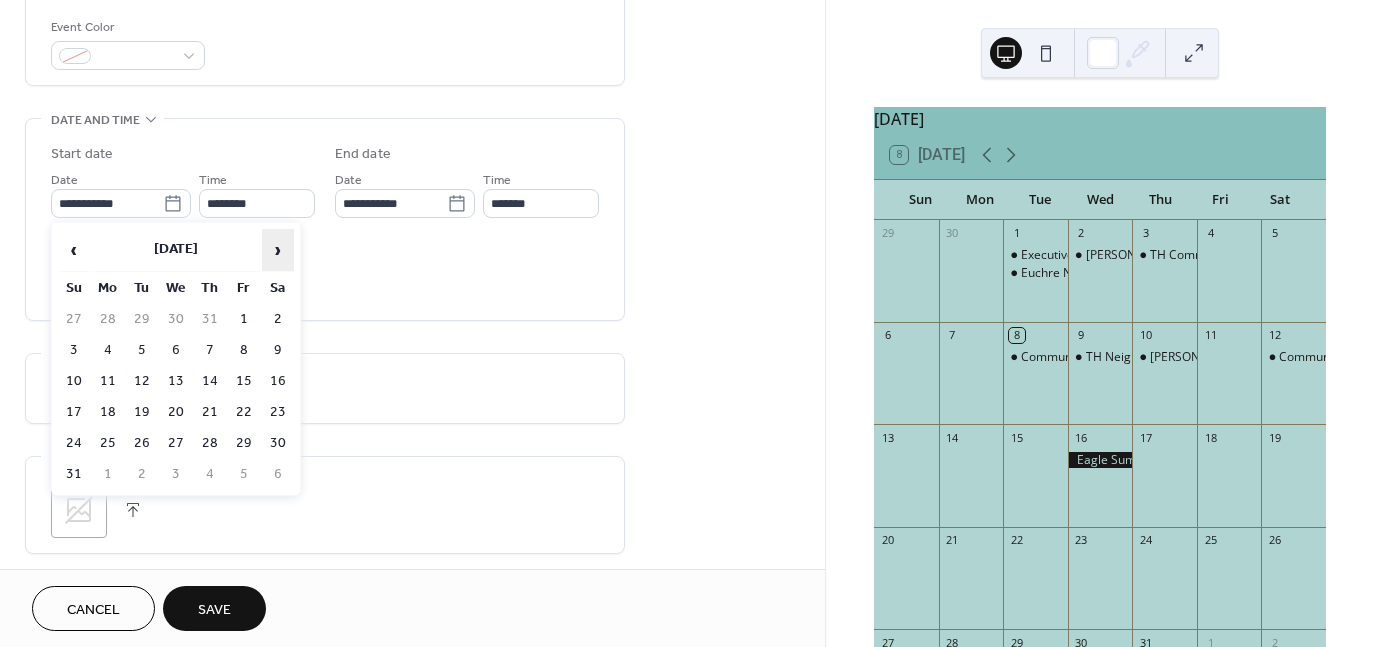 click on "›" at bounding box center [278, 250] 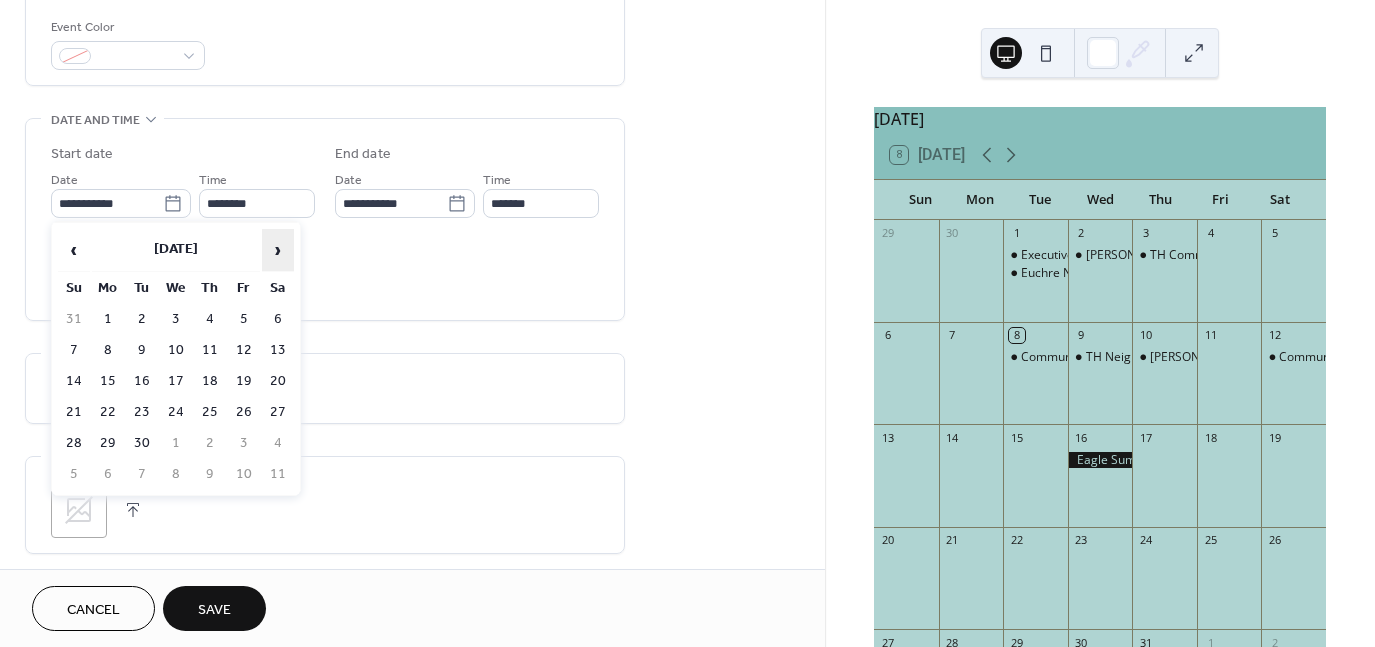 click on "›" at bounding box center [278, 250] 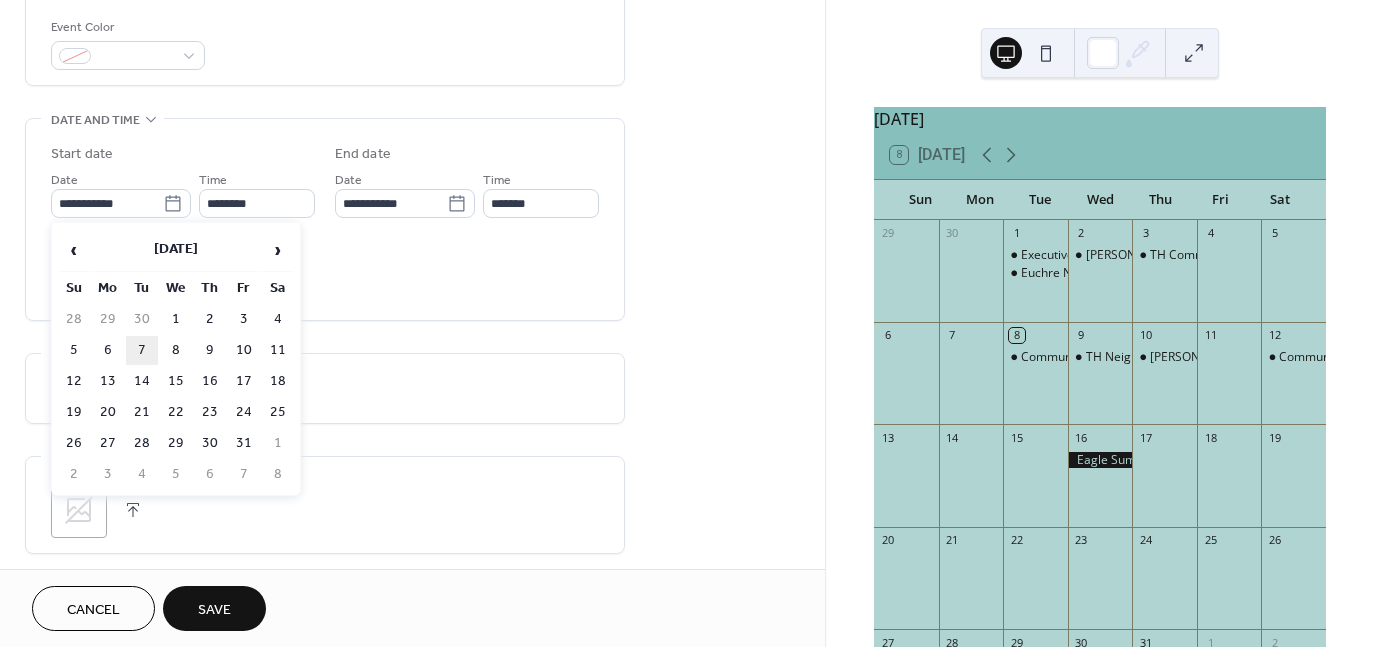 click on "7" at bounding box center (142, 350) 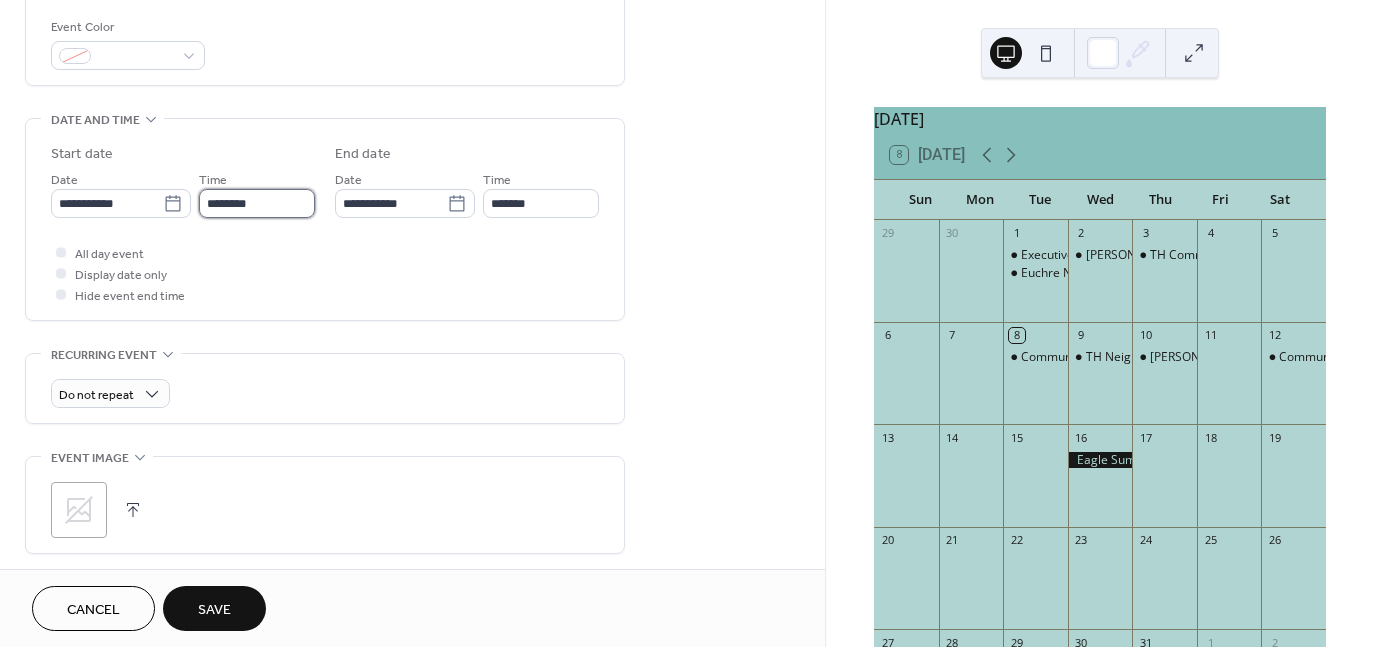 click on "********" at bounding box center (257, 203) 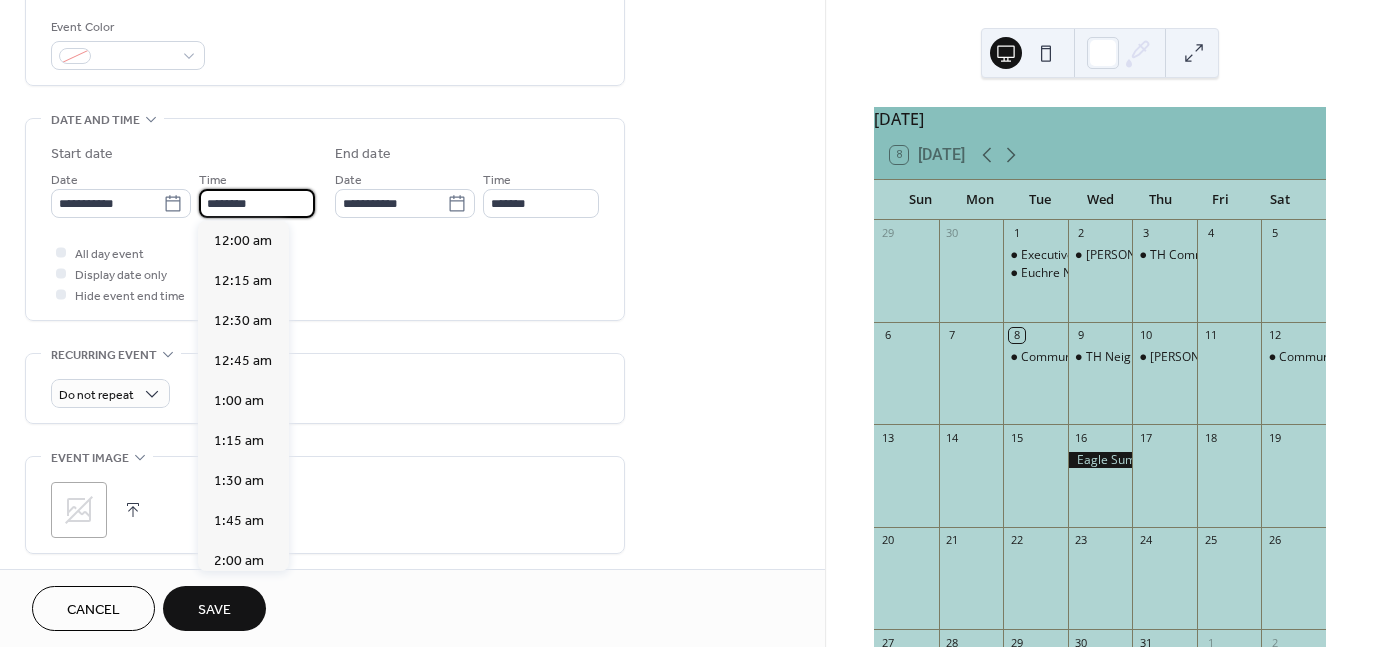 scroll, scrollTop: 1929, scrollLeft: 0, axis: vertical 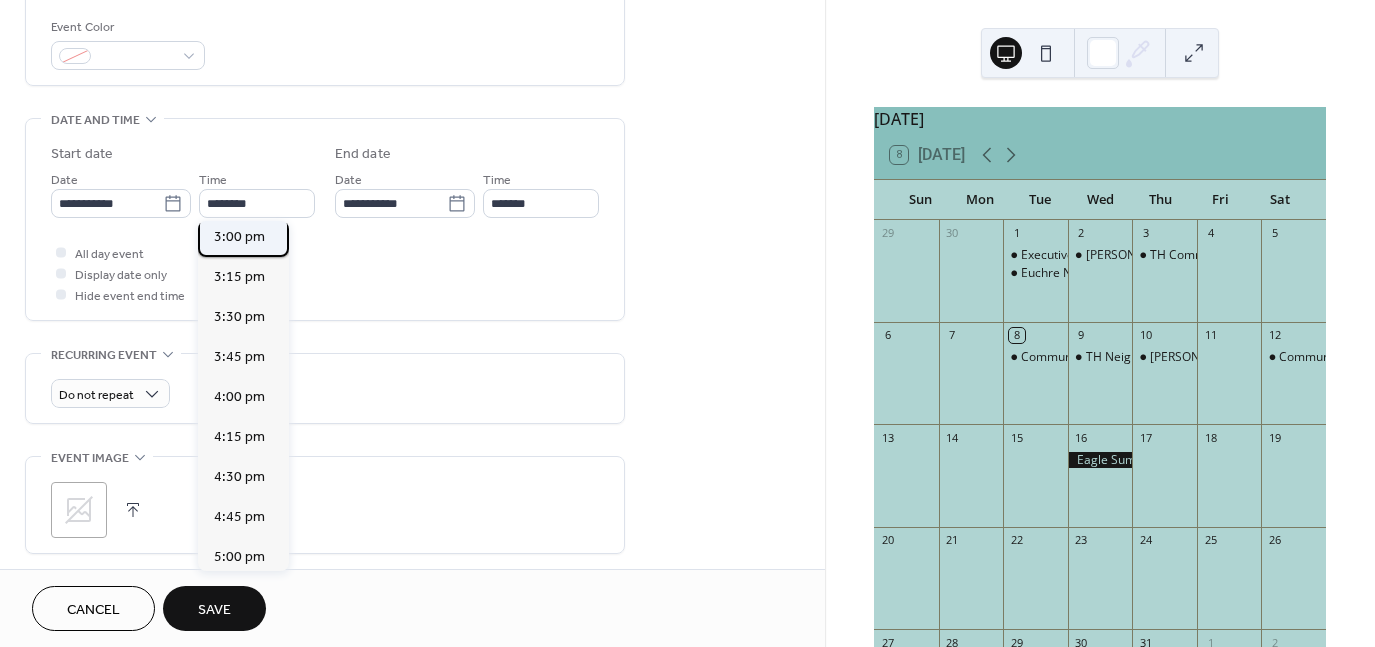 click on "3:00 pm" at bounding box center (239, 236) 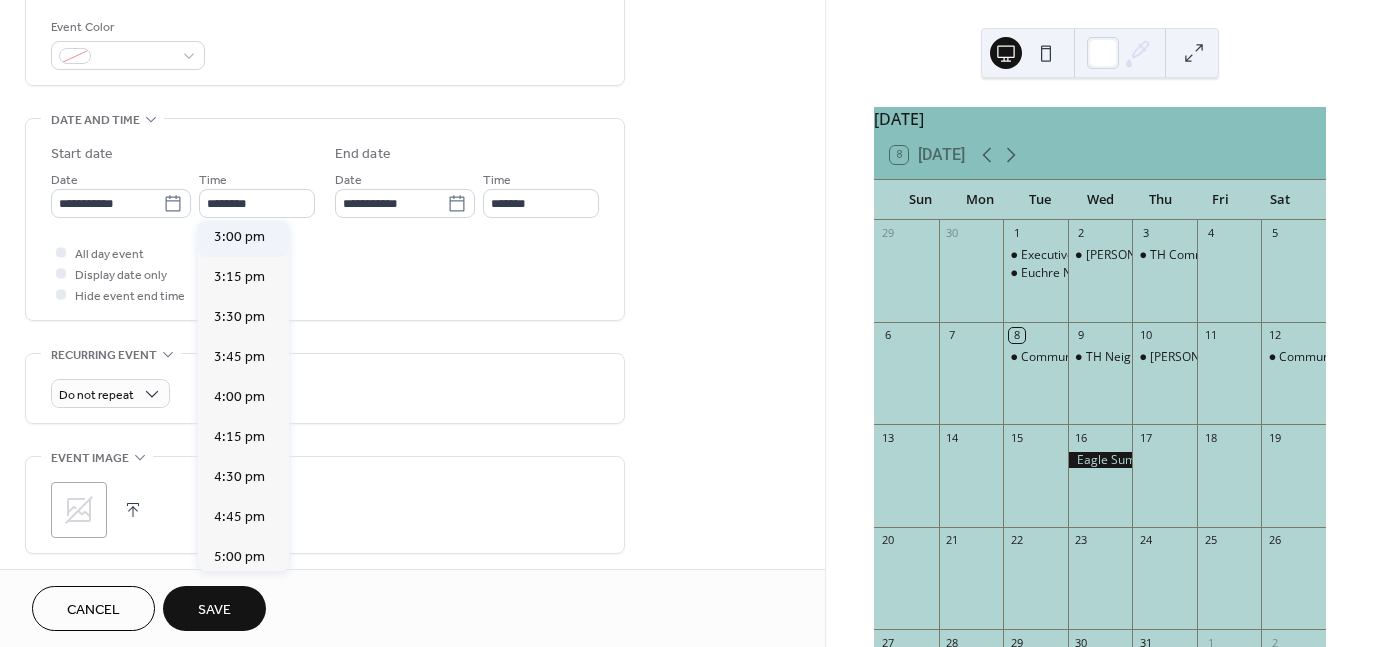 type on "*******" 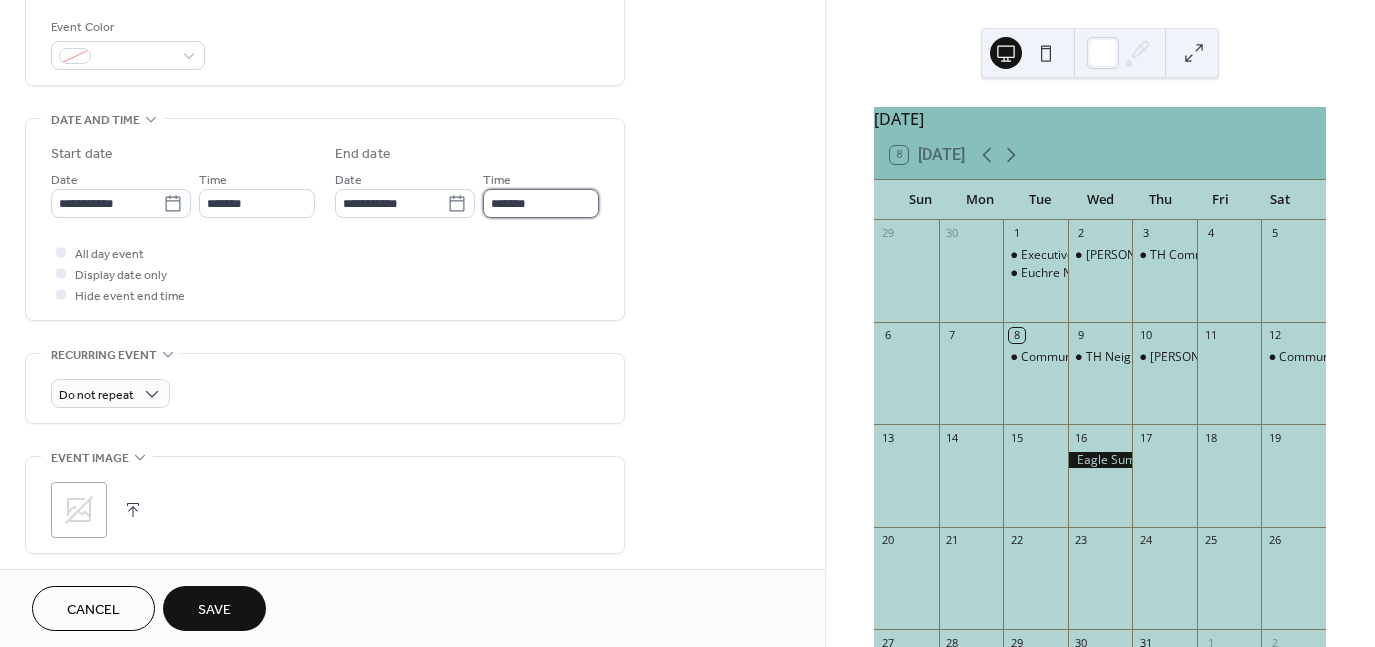 click on "*******" at bounding box center [541, 203] 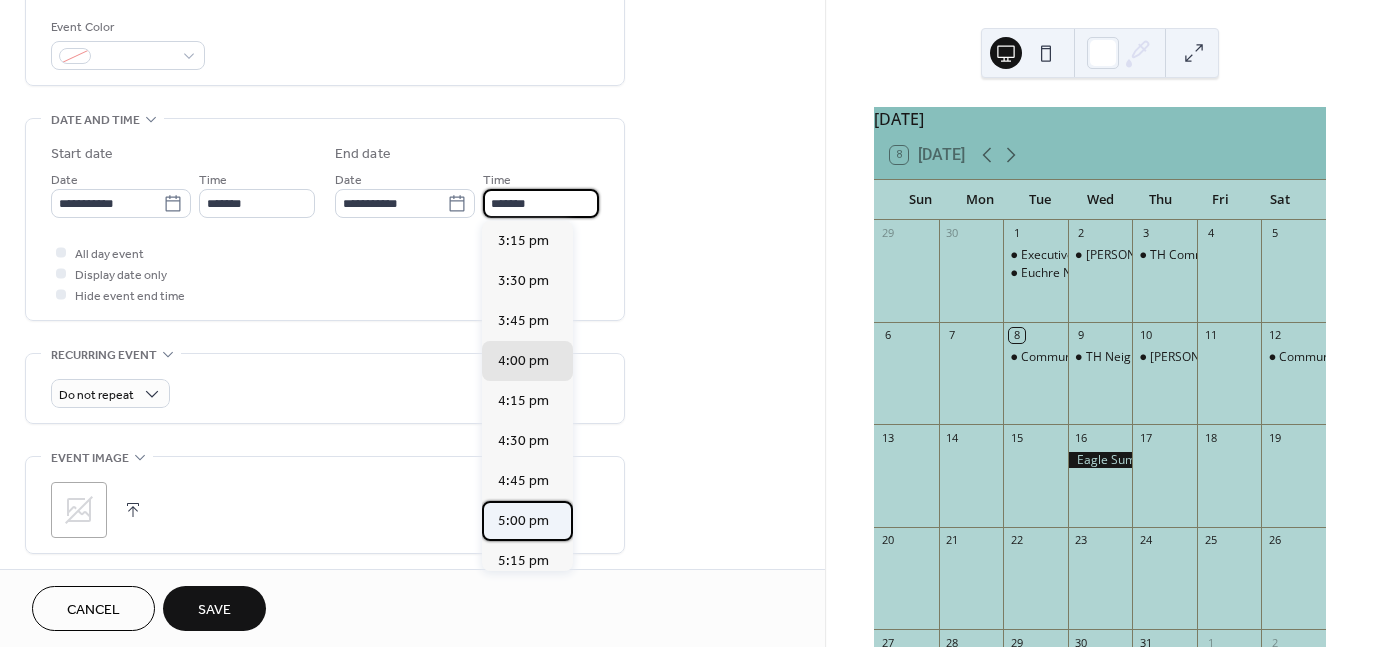 click on "5:00 pm" at bounding box center [527, 521] 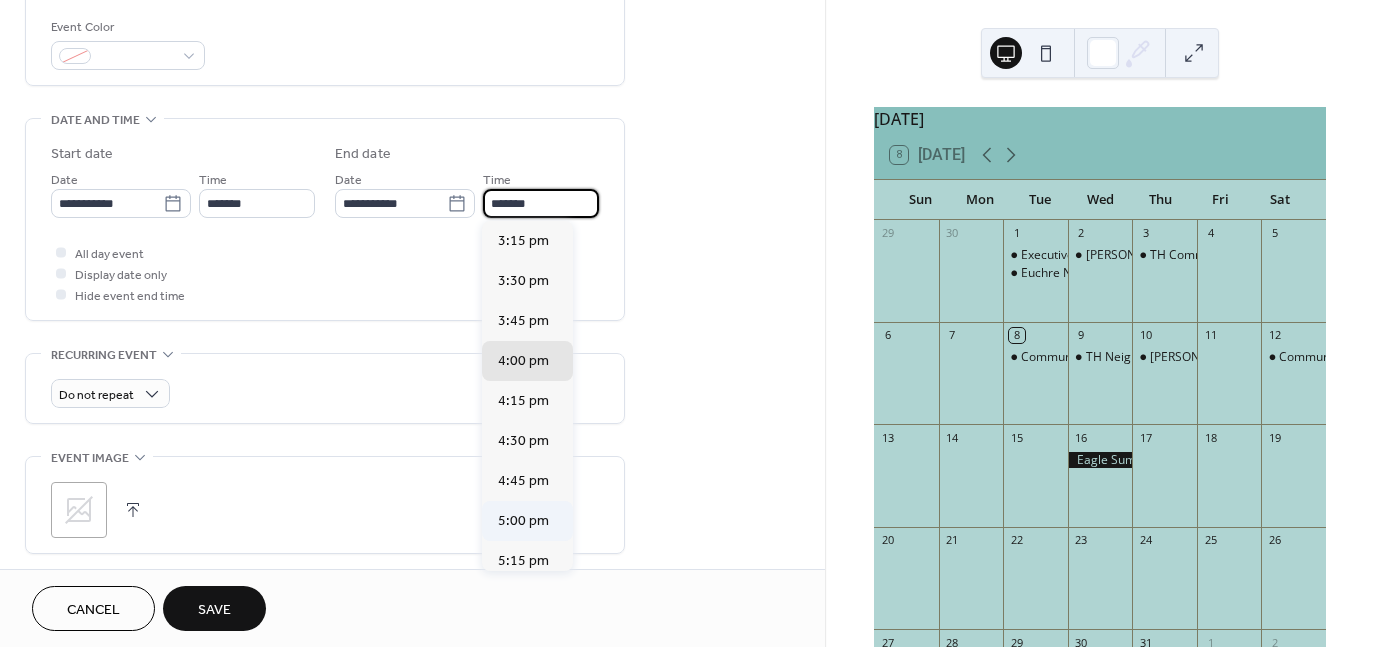 type on "*******" 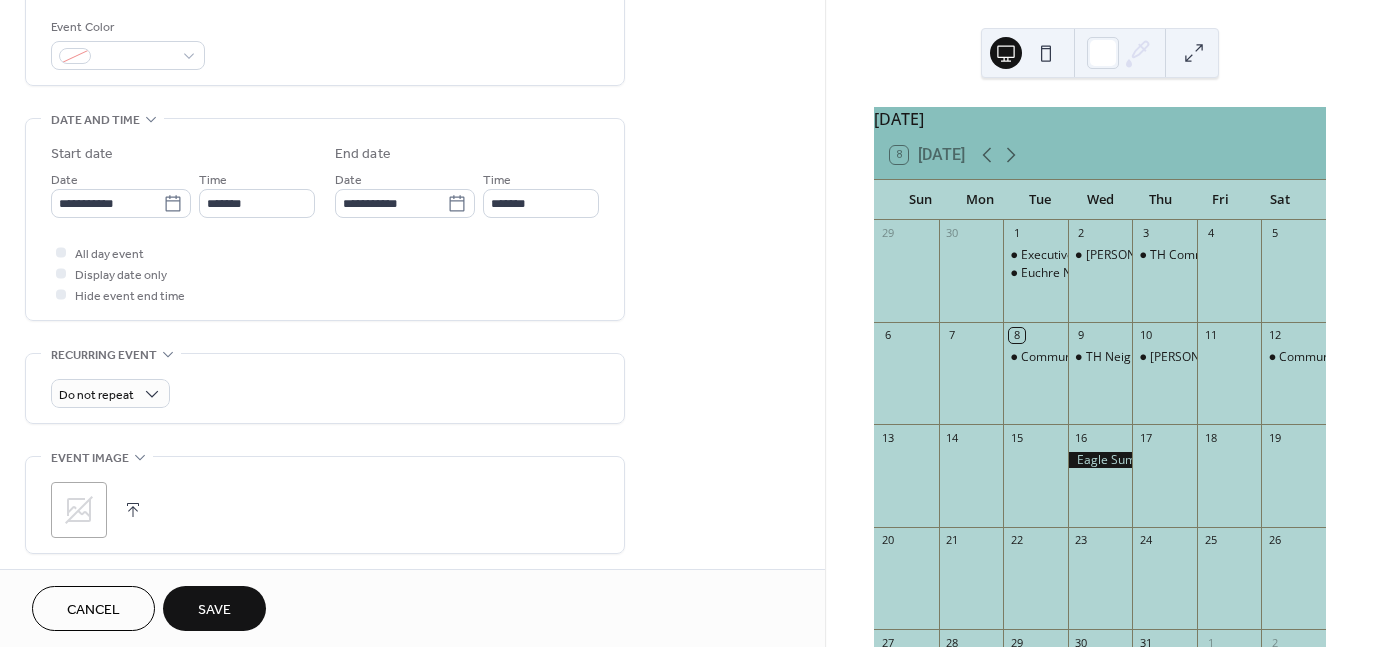 click on "Cancel Save" at bounding box center [412, 608] 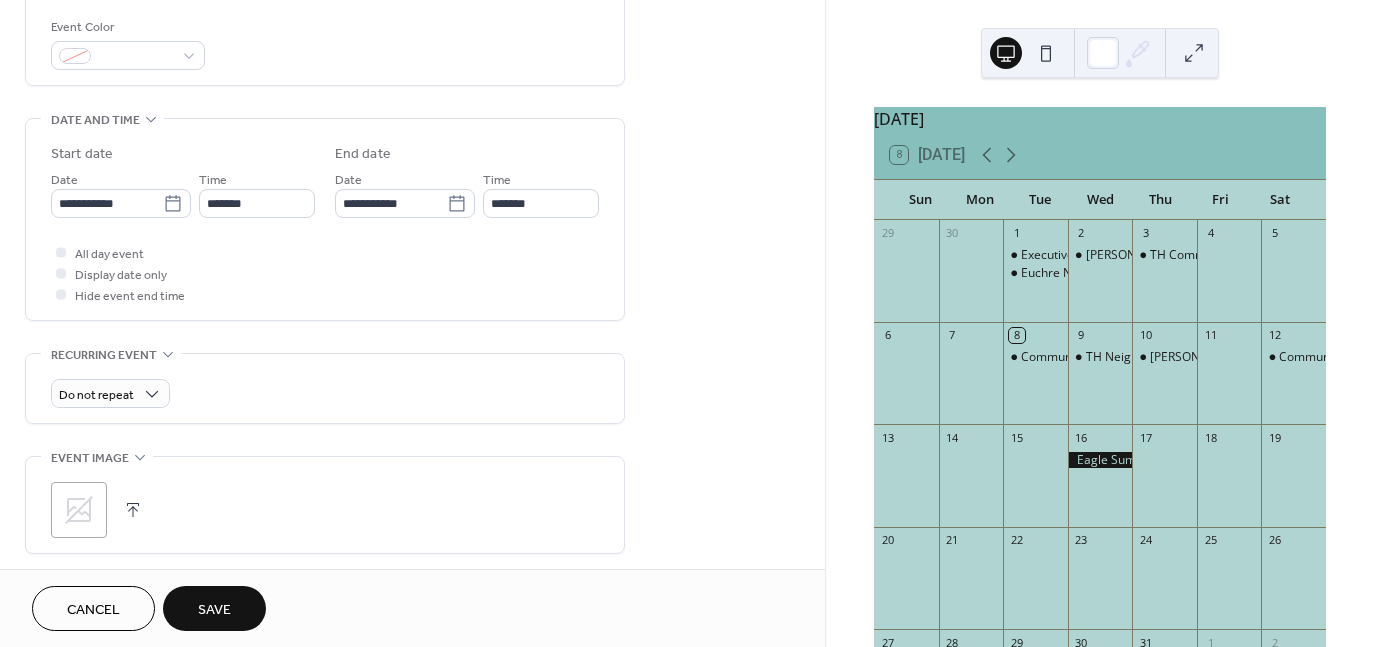 click on "Save" at bounding box center (214, 608) 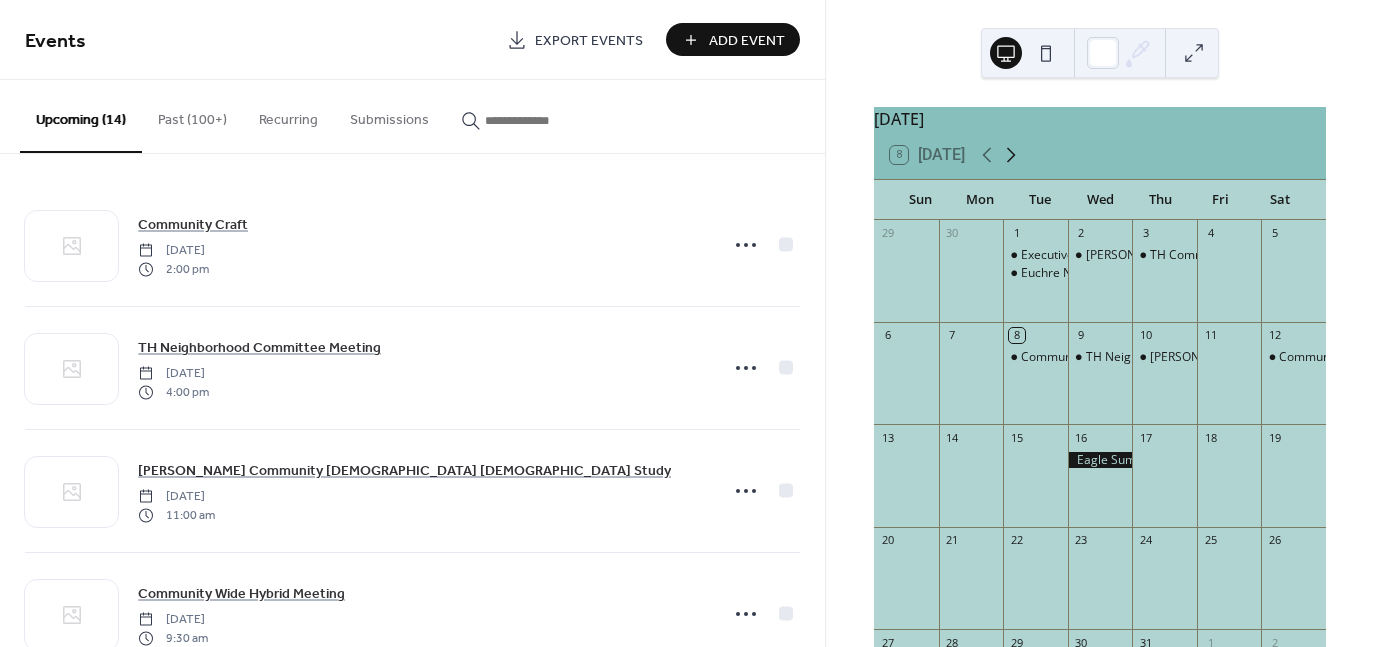 click 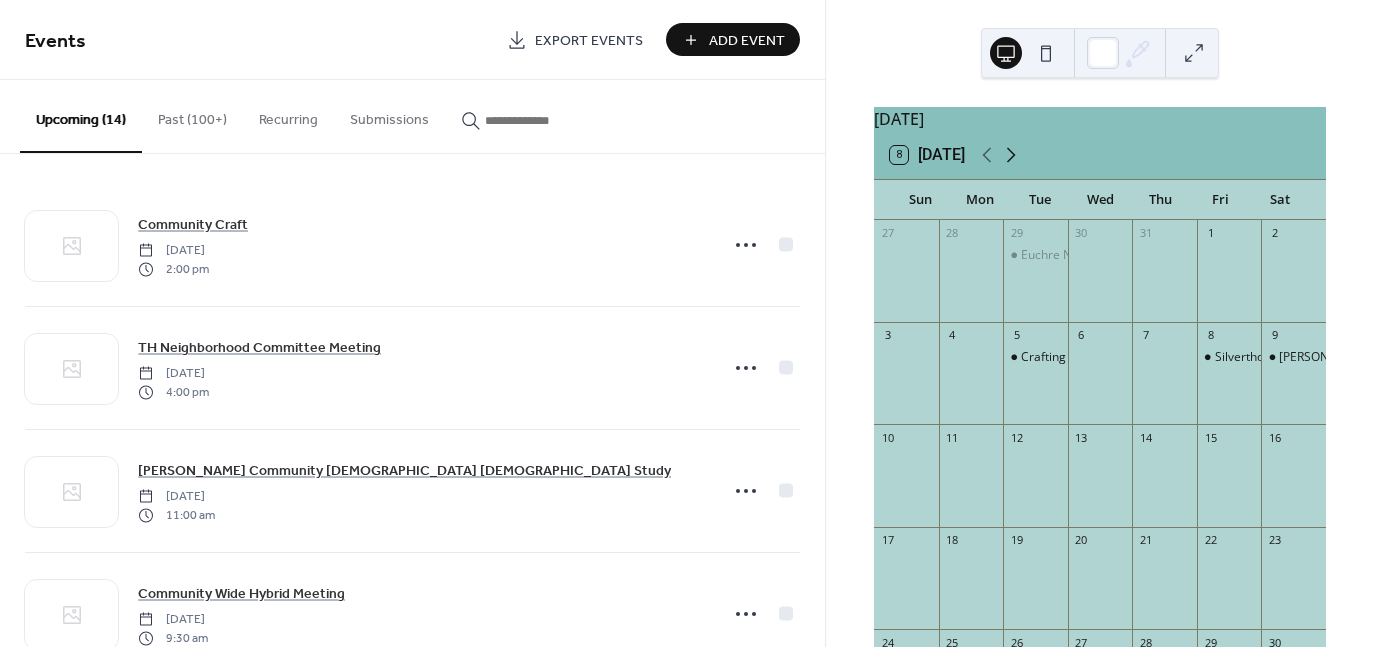 click 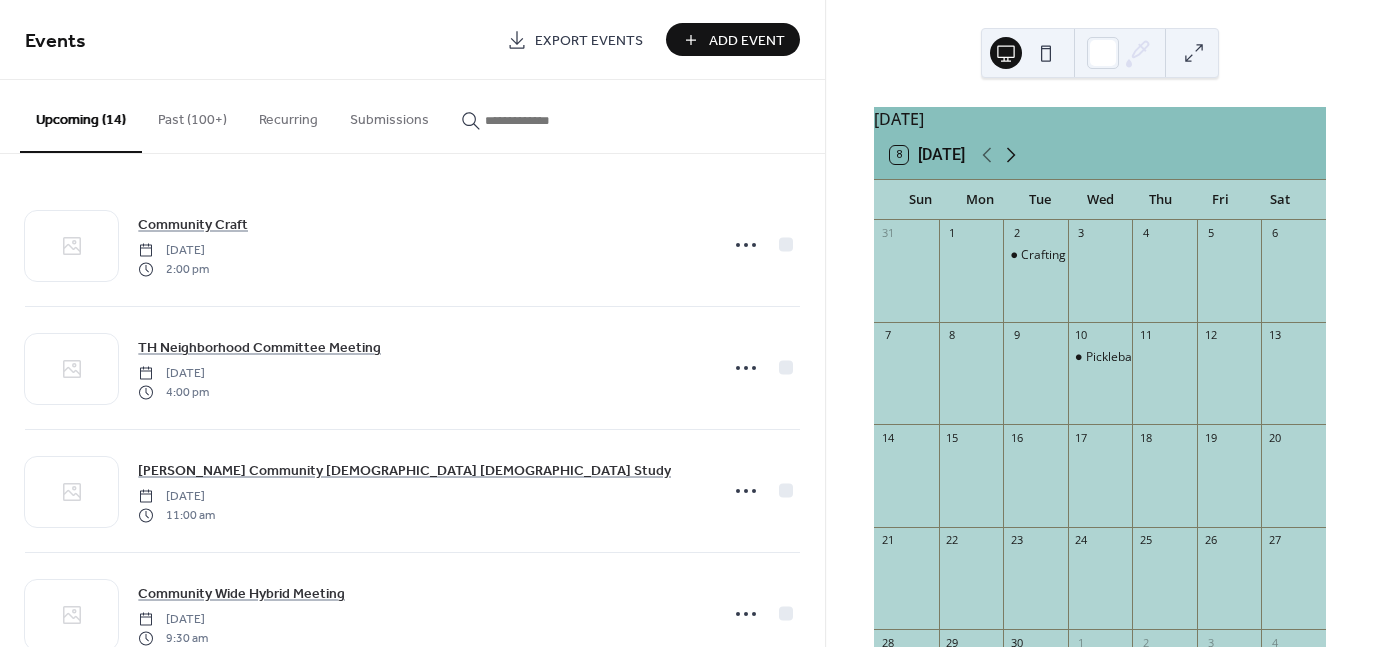 click 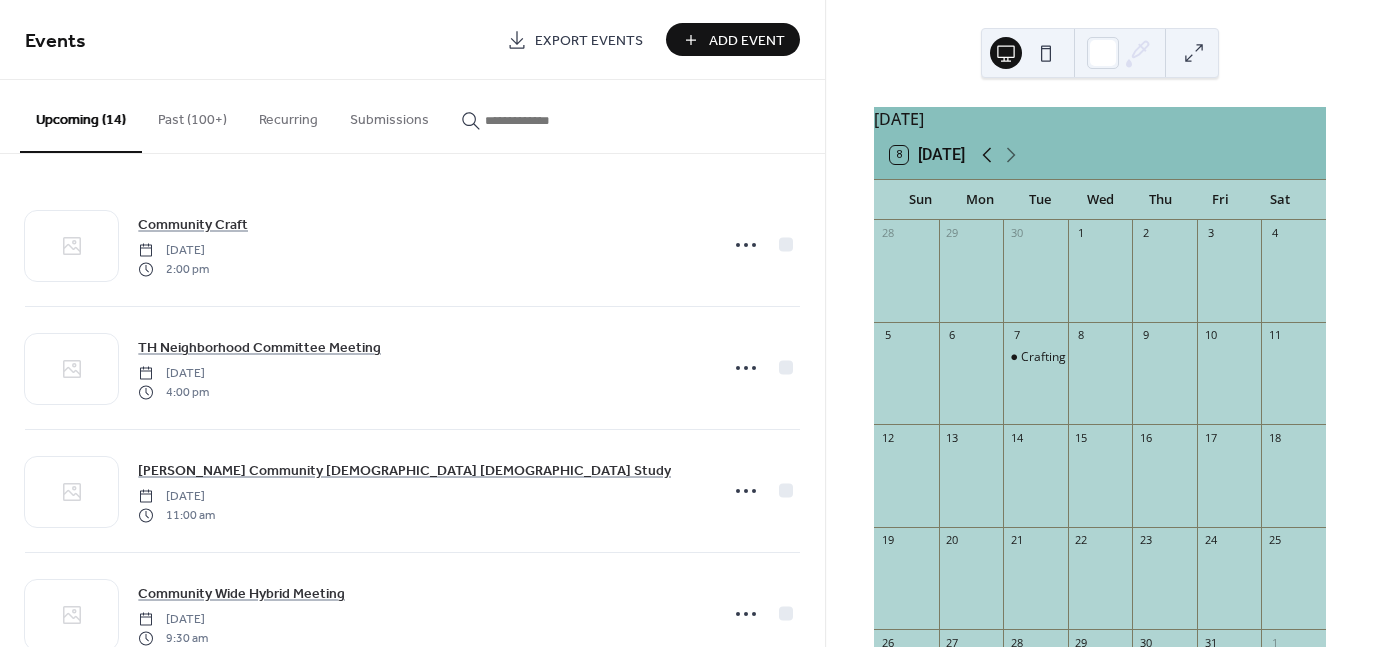 click 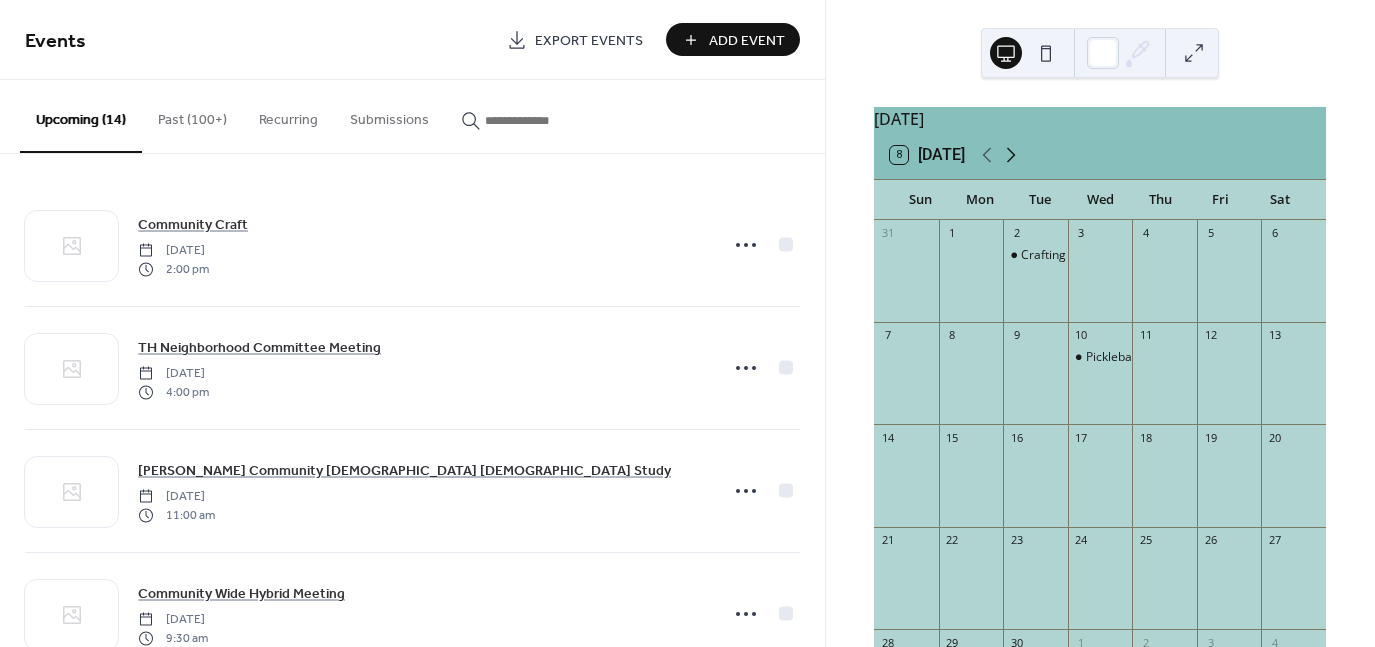 click 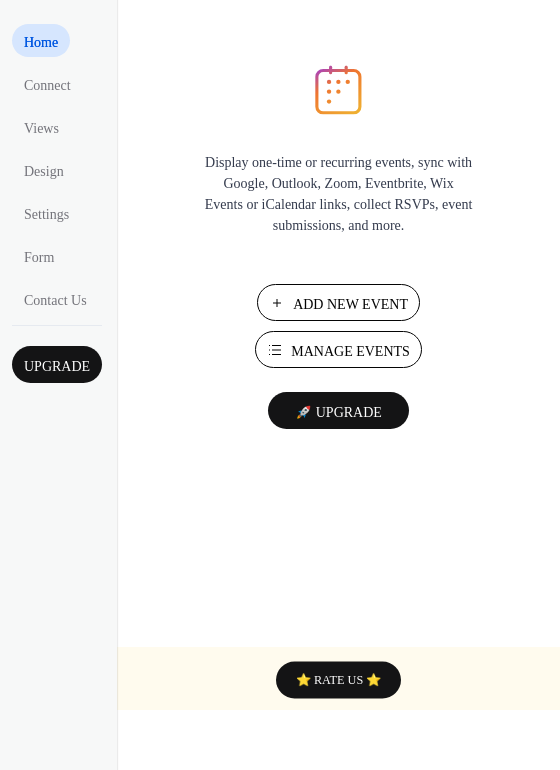 scroll, scrollTop: 0, scrollLeft: 0, axis: both 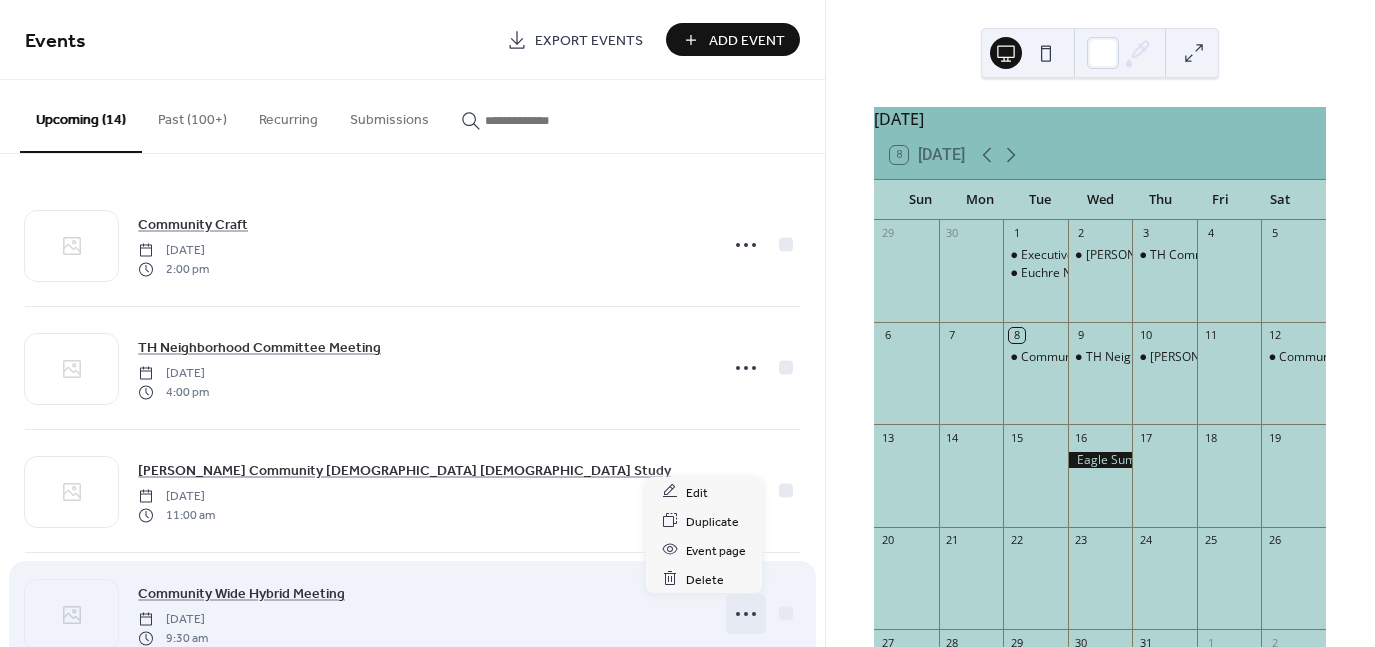 click 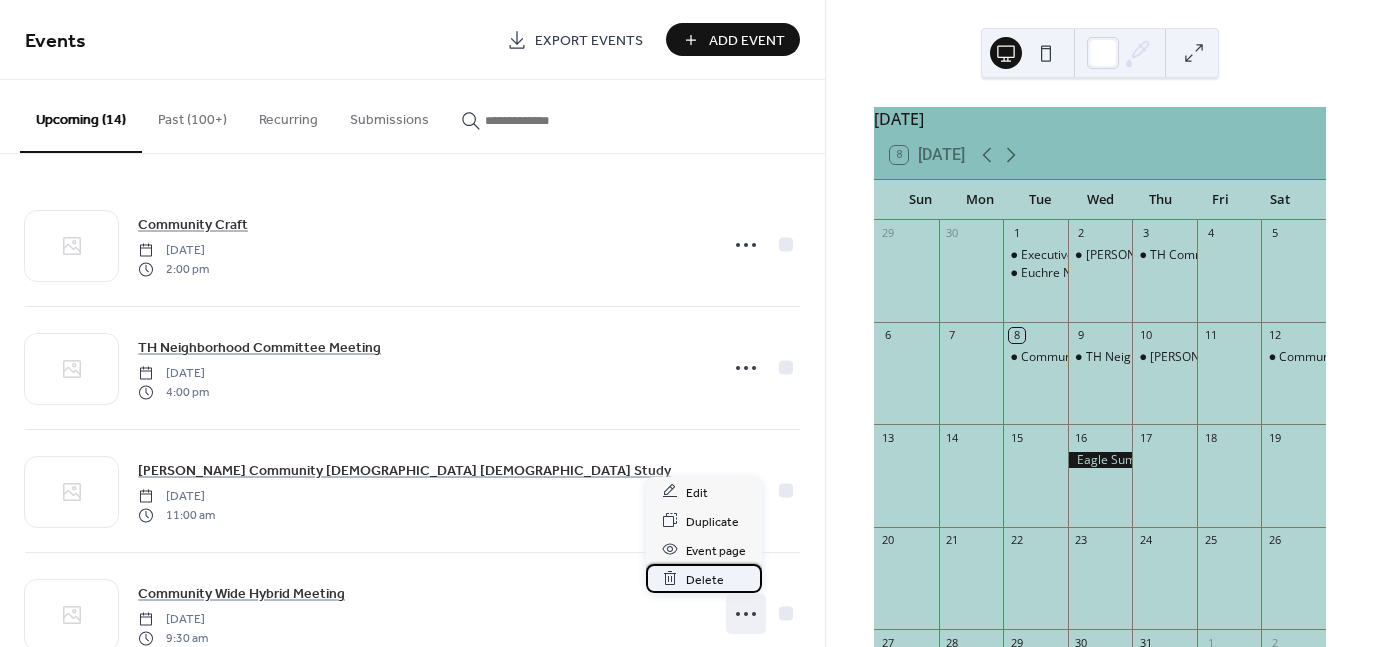 click on "Delete" at bounding box center (705, 579) 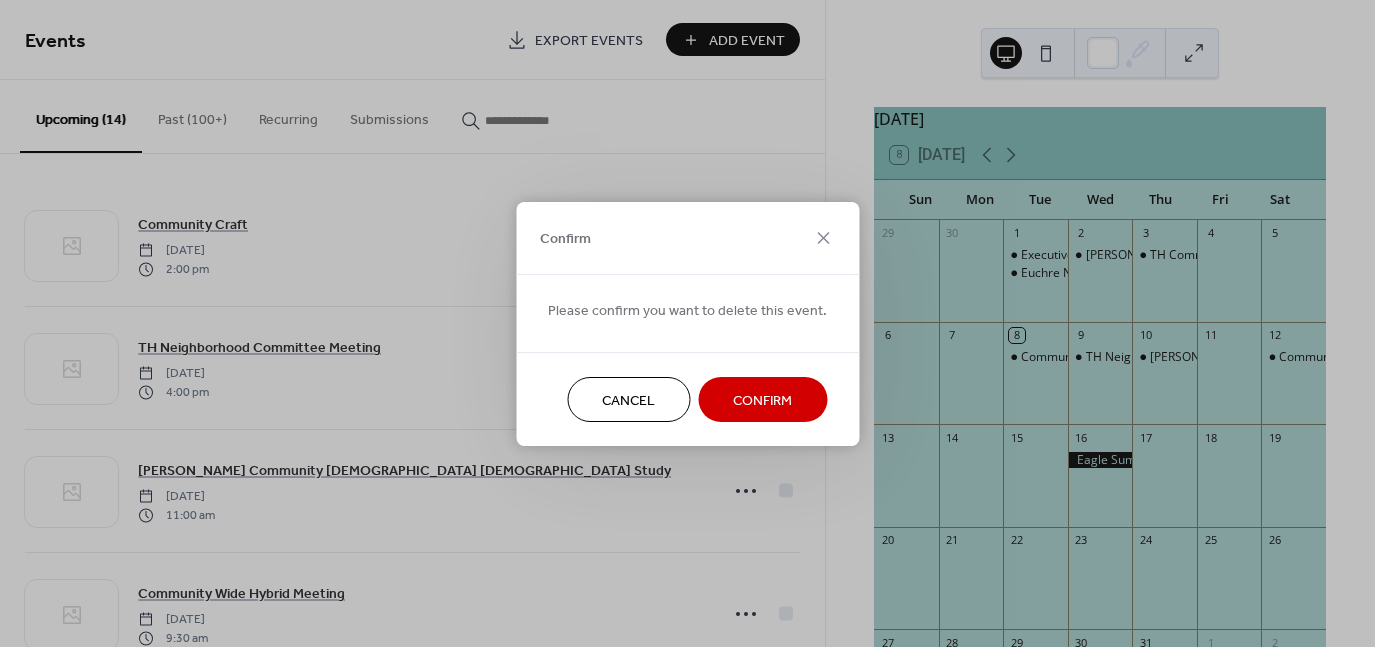 click on "Confirm" at bounding box center (762, 400) 